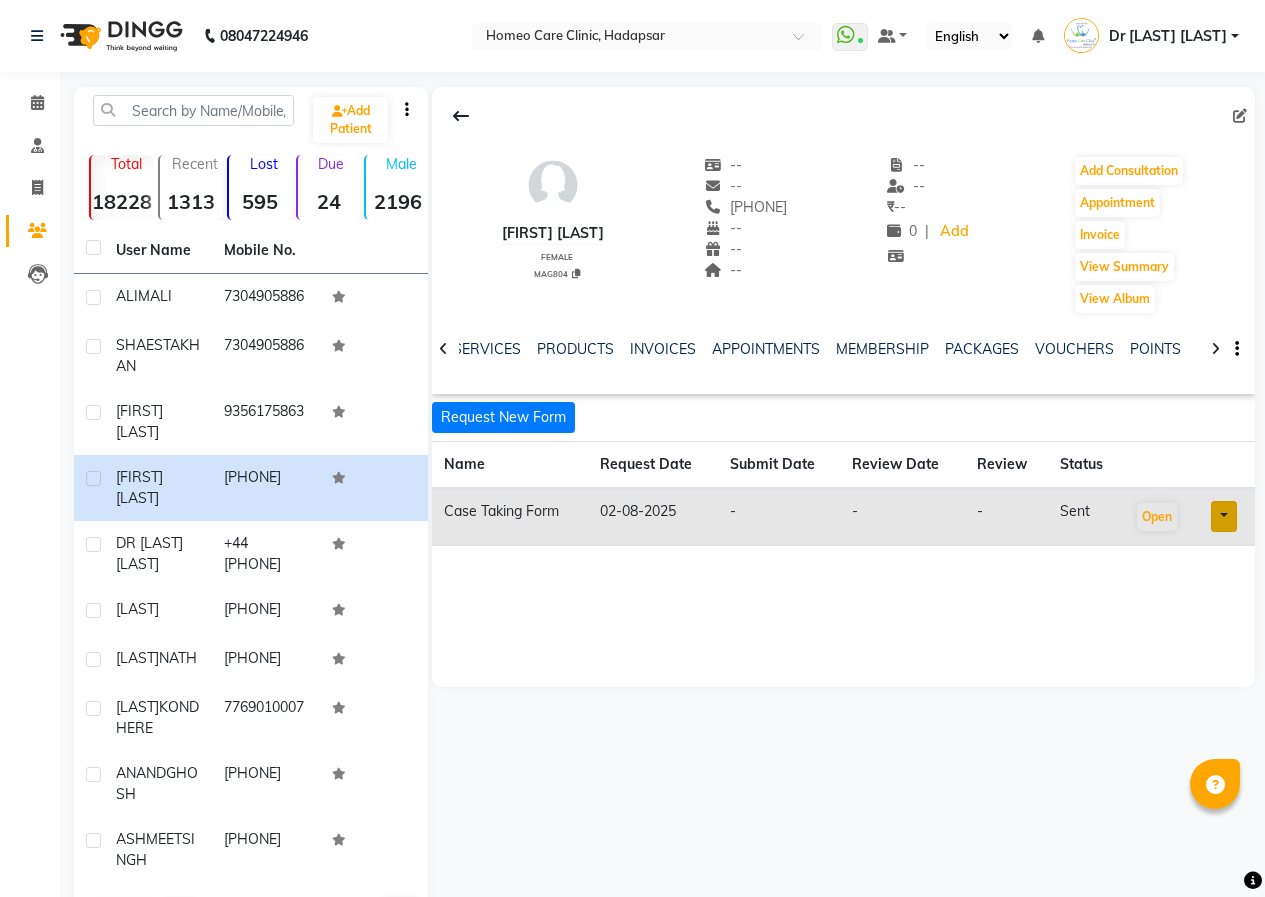 scroll, scrollTop: 0, scrollLeft: 0, axis: both 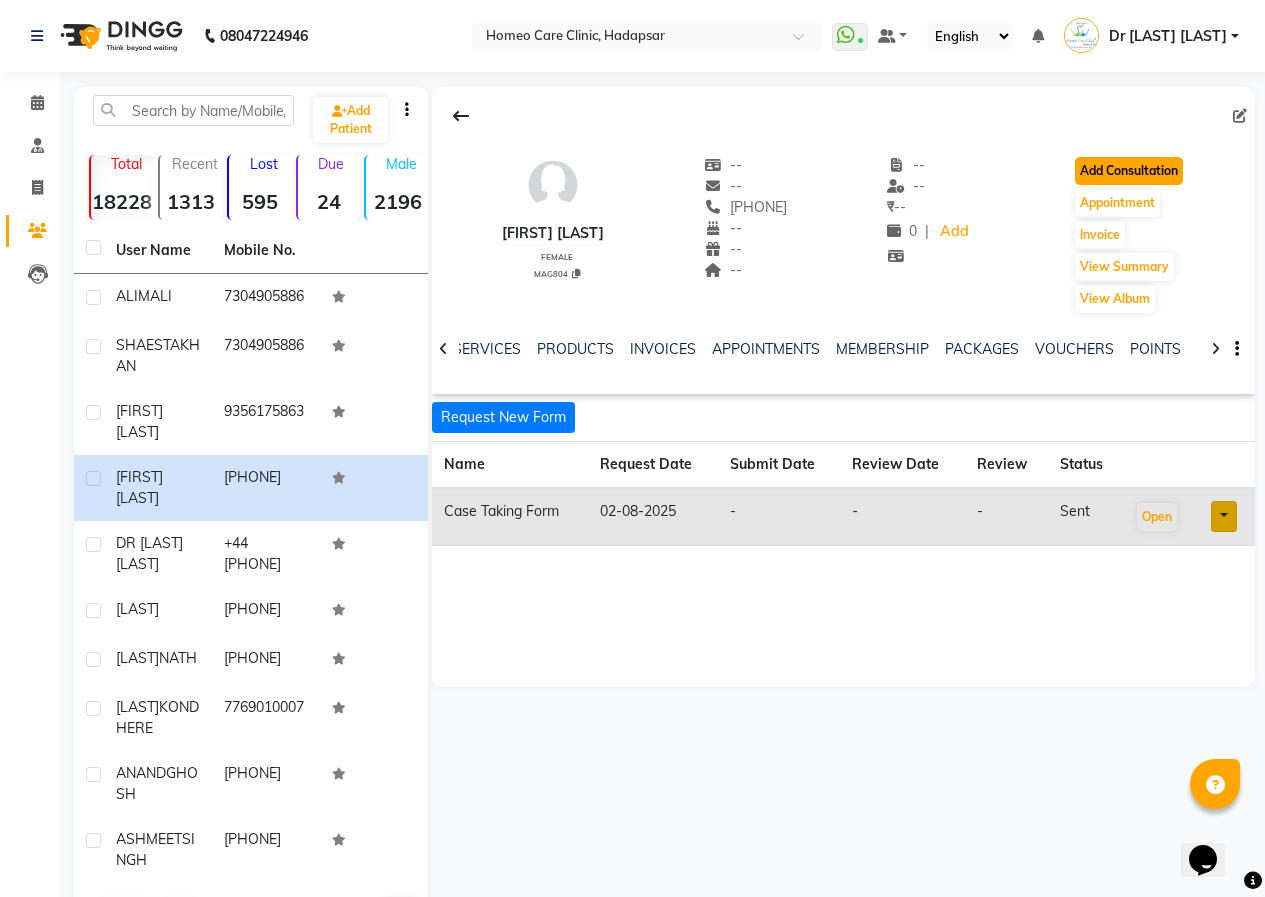 click on "Add Consultation" 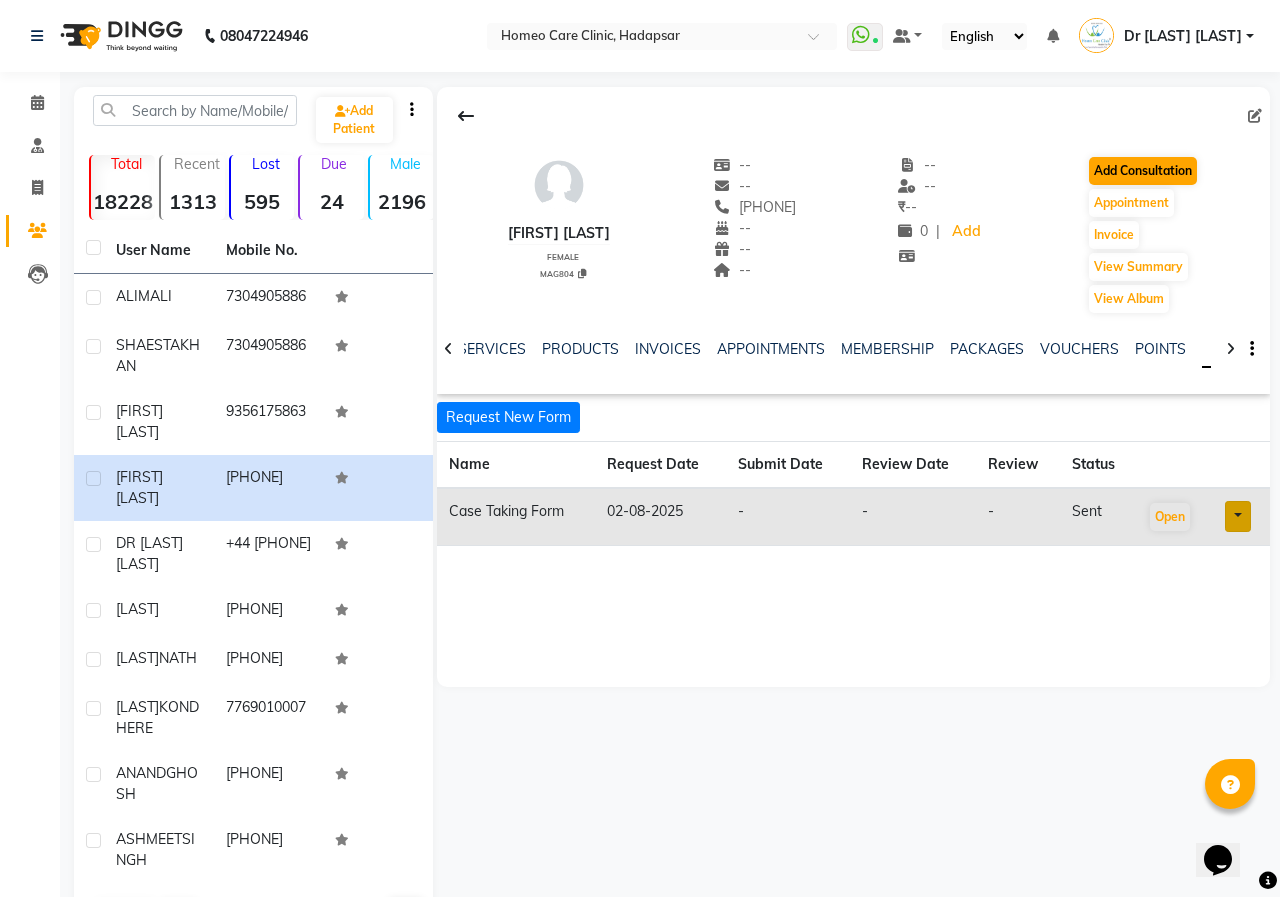 select on "female" 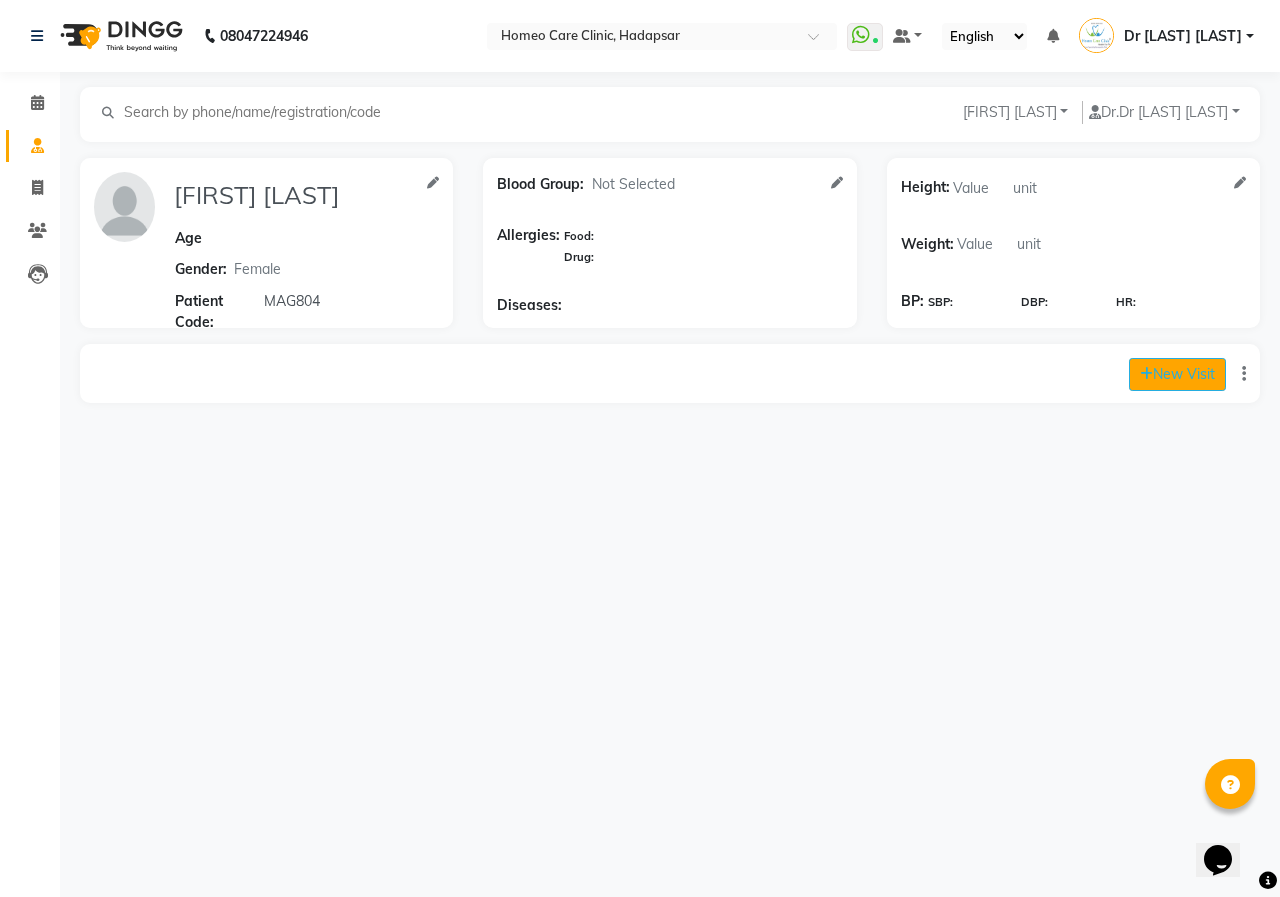 click on "New Visit" 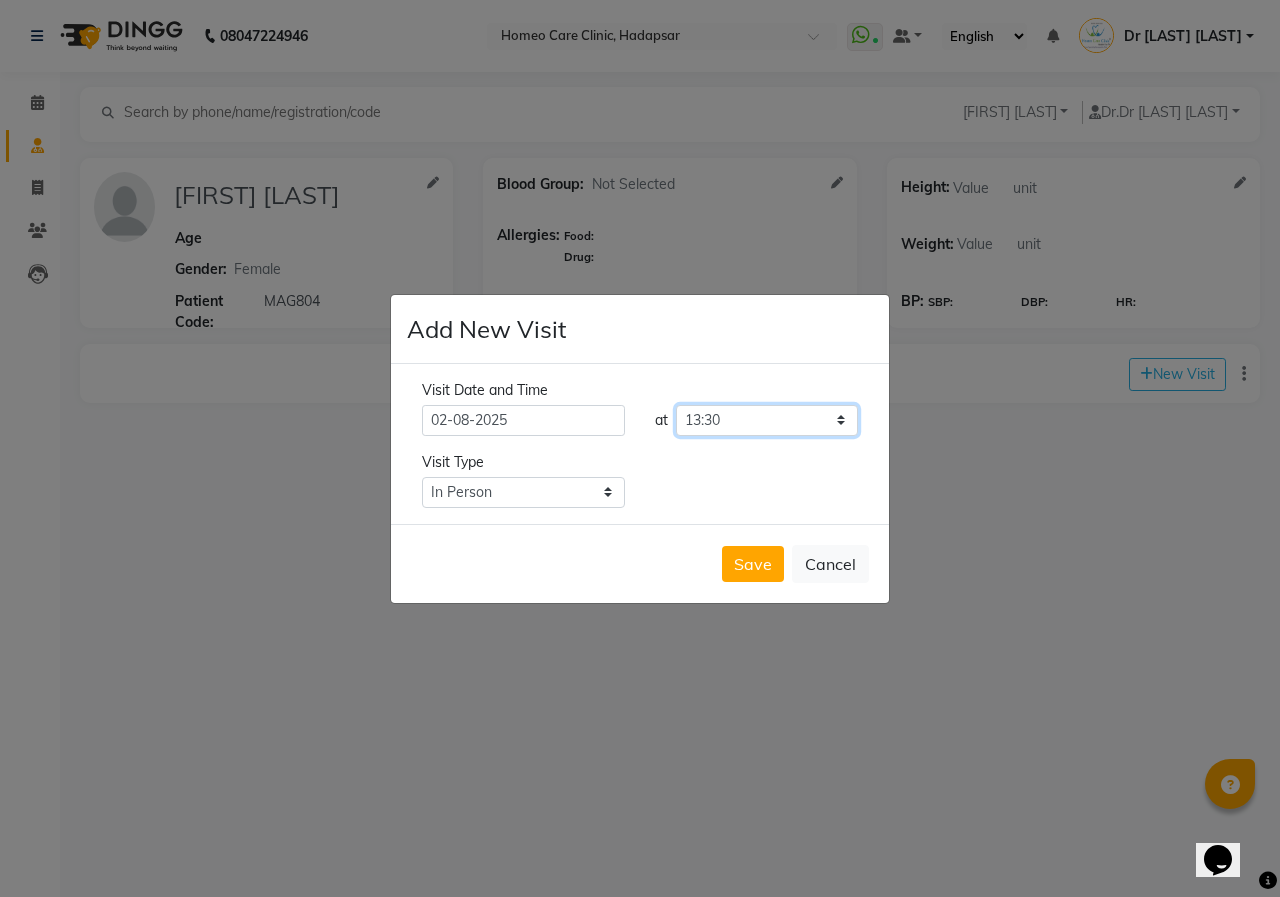 click on "Select time 09:00 09:05 09:10 09:15 09:20 09:25 09:30 09:35 09:40 09:45 09:50 09:55 10:00 10:05 10:10 10:15 10:20 10:25 10:30 10:35 10:40 10:45 10:50 10:55 11:00 11:05 11:10 11:15 11:20 11:25 11:30 11:35 11:40 11:45 11:50 11:55 12:00 12:05 12:10 12:15 12:20 12:25 12:30 12:35 12:40 12:45 12:50 12:55 13:00 13:05 13:10 13:15 13:20 13:25 13:30 13:35 13:40 13:45 13:50 13:55 14:00 14:05 14:10 14:15 14:20 14:25 14:30 14:35 14:40 14:45 14:50 14:55 15:00 15:05 15:10 15:15 15:20 15:25 15:30 15:35 15:40 15:45 15:50 15:55 16:00 16:05 16:10 16:15 16:20 16:25 16:30 16:35 16:40 16:45 16:50 16:55 17:00 17:05 17:10 17:15 17:20 17:25 17:30 17:35 17:40 17:45 17:50 17:55 18:00 18:05 18:10 18:15 18:20 18:25 18:30 18:35 18:40 18:45 18:50 18:55 19:00 19:05 19:10 19:15 19:20 19:25 19:30 19:35 19:40 19:45 19:50 19:55 20:00 20:05 20:10 20:15 20:20 20:25 20:30 20:35 20:40 20:45 20:50 20:55 21:00 21:05 21:10 21:15 21:20 21:25 21:30 21:35 21:40 21:45 21:50 21:55 22:00 22:05 22:10 22:15 22:20 22:25 22:30 22:35 22:40 22:45 22:50 22:55" 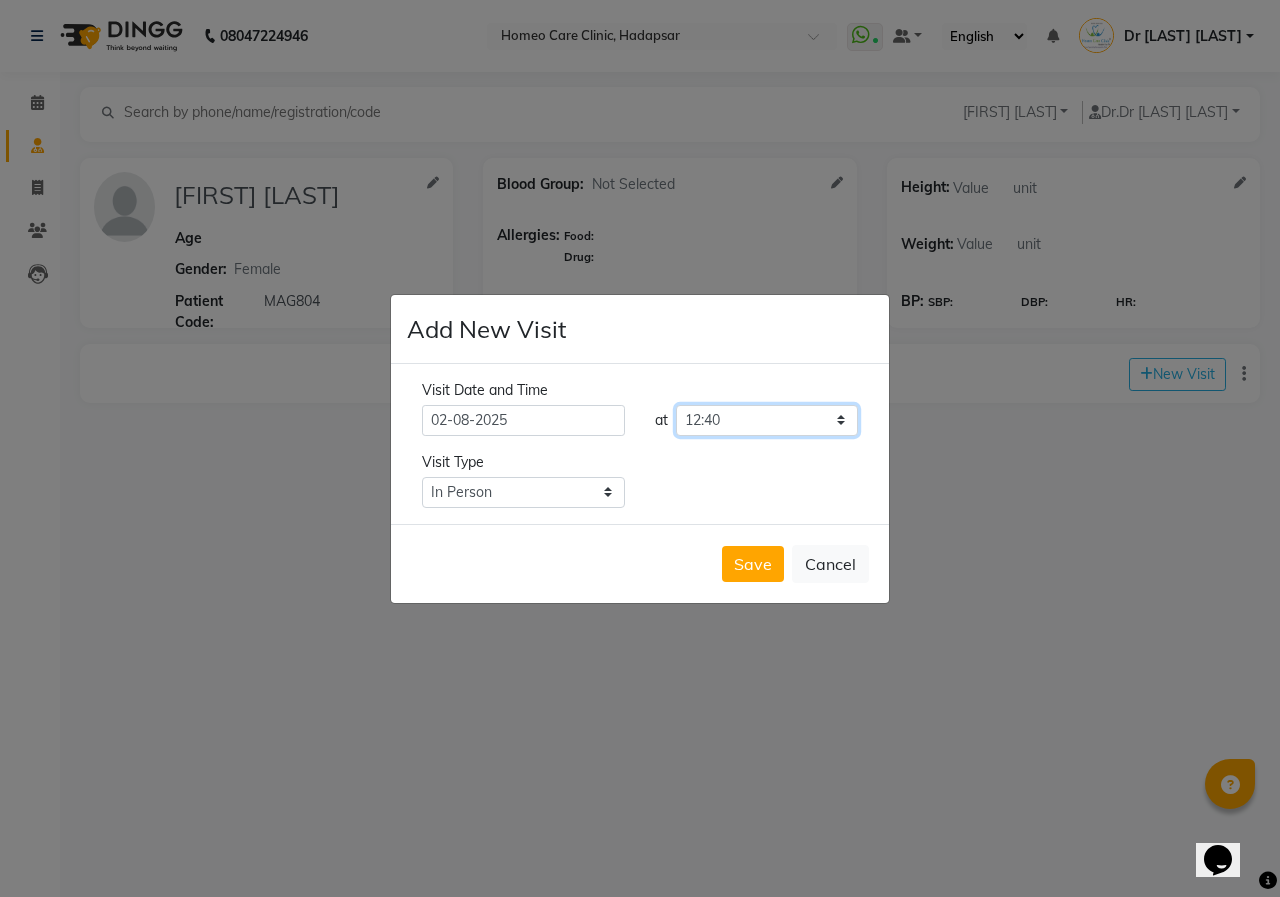 click on "Select time 09:00 09:05 09:10 09:15 09:20 09:25 09:30 09:35 09:40 09:45 09:50 09:55 10:00 10:05 10:10 10:15 10:20 10:25 10:30 10:35 10:40 10:45 10:50 10:55 11:00 11:05 11:10 11:15 11:20 11:25 11:30 11:35 11:40 11:45 11:50 11:55 12:00 12:05 12:10 12:15 12:20 12:25 12:30 12:35 12:40 12:45 12:50 12:55 13:00 13:05 13:10 13:15 13:20 13:25 13:30 13:35 13:40 13:45 13:50 13:55 14:00 14:05 14:10 14:15 14:20 14:25 14:30 14:35 14:40 14:45 14:50 14:55 15:00 15:05 15:10 15:15 15:20 15:25 15:30 15:35 15:40 15:45 15:50 15:55 16:00 16:05 16:10 16:15 16:20 16:25 16:30 16:35 16:40 16:45 16:50 16:55 17:00 17:05 17:10 17:15 17:20 17:25 17:30 17:35 17:40 17:45 17:50 17:55 18:00 18:05 18:10 18:15 18:20 18:25 18:30 18:35 18:40 18:45 18:50 18:55 19:00 19:05 19:10 19:15 19:20 19:25 19:30 19:35 19:40 19:45 19:50 19:55 20:00 20:05 20:10 20:15 20:20 20:25 20:30 20:35 20:40 20:45 20:50 20:55 21:00 21:05 21:10 21:15 21:20 21:25 21:30 21:35 21:40 21:45 21:50 21:55 22:00 22:05 22:10 22:15 22:20 22:25 22:30 22:35 22:40 22:45 22:50 22:55" 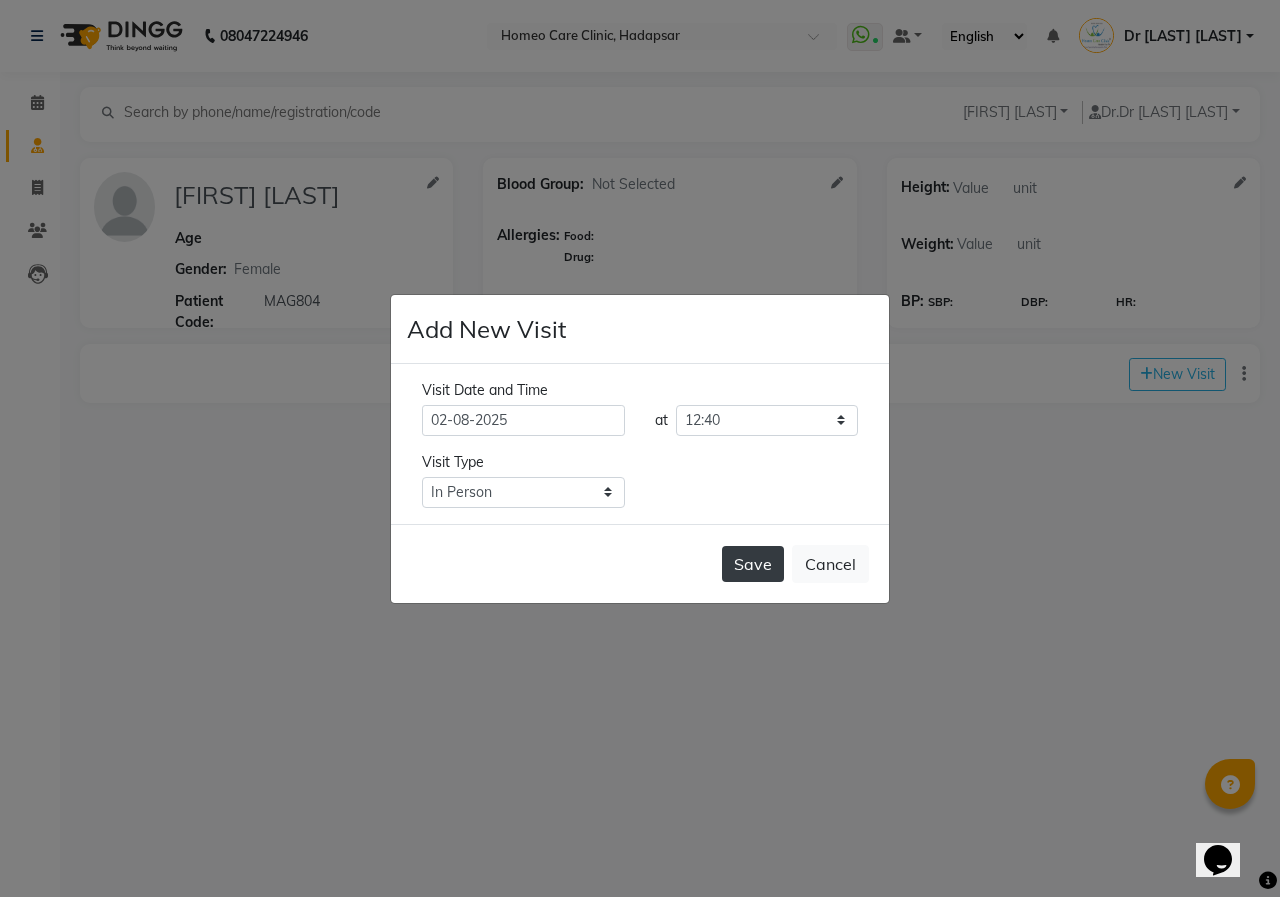 click on "Save" 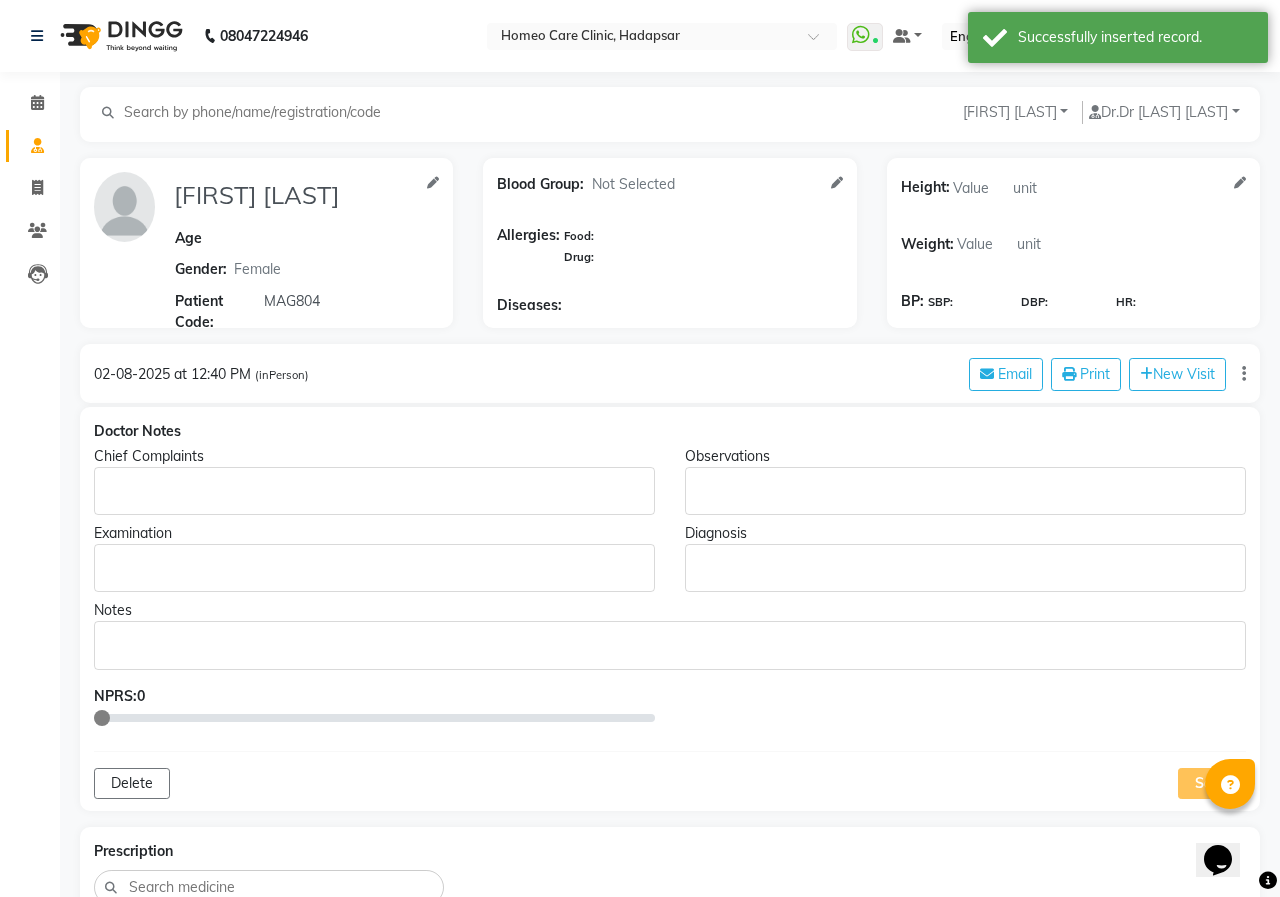type on "[FIRST] [LAST]" 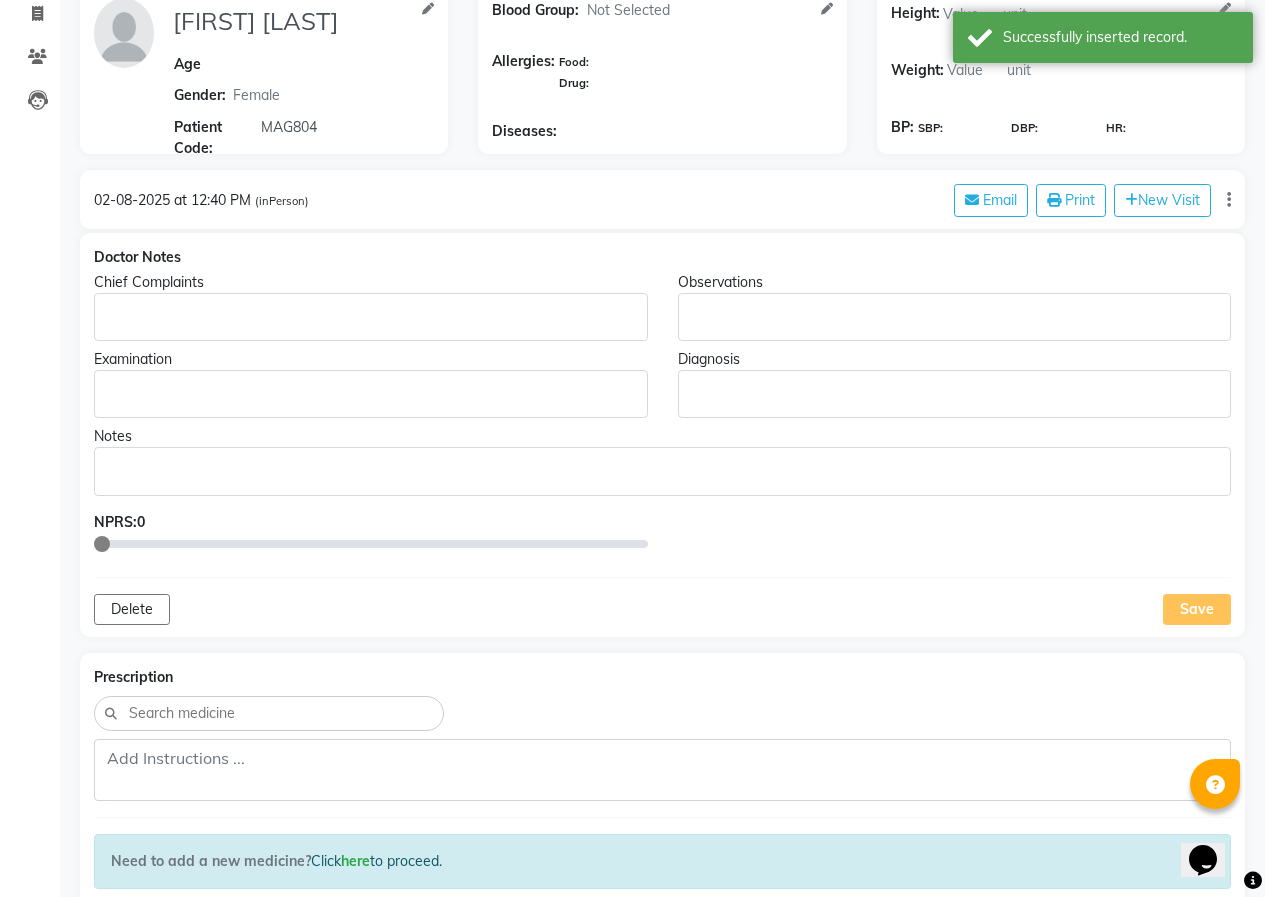 scroll, scrollTop: 200, scrollLeft: 0, axis: vertical 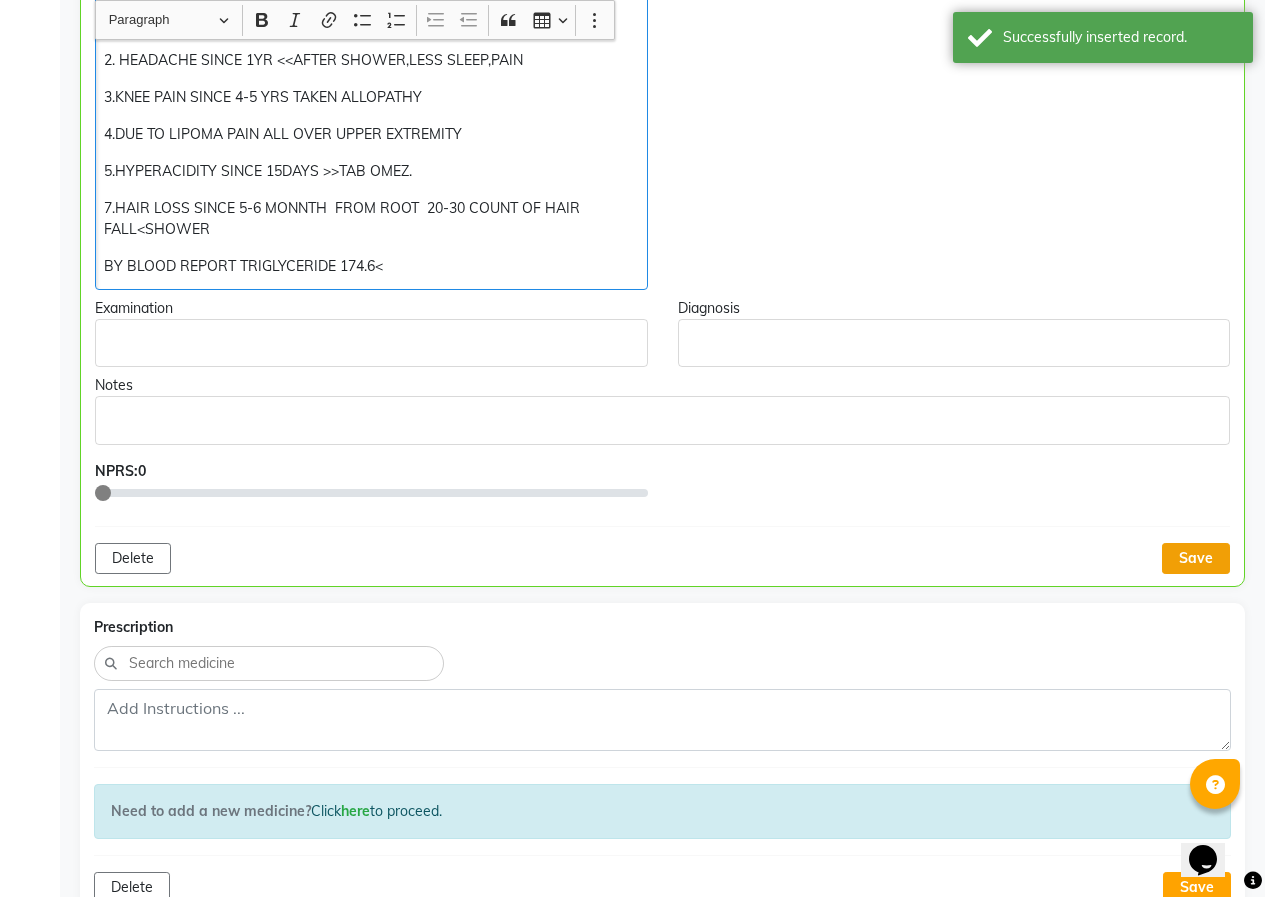 click on "Save" 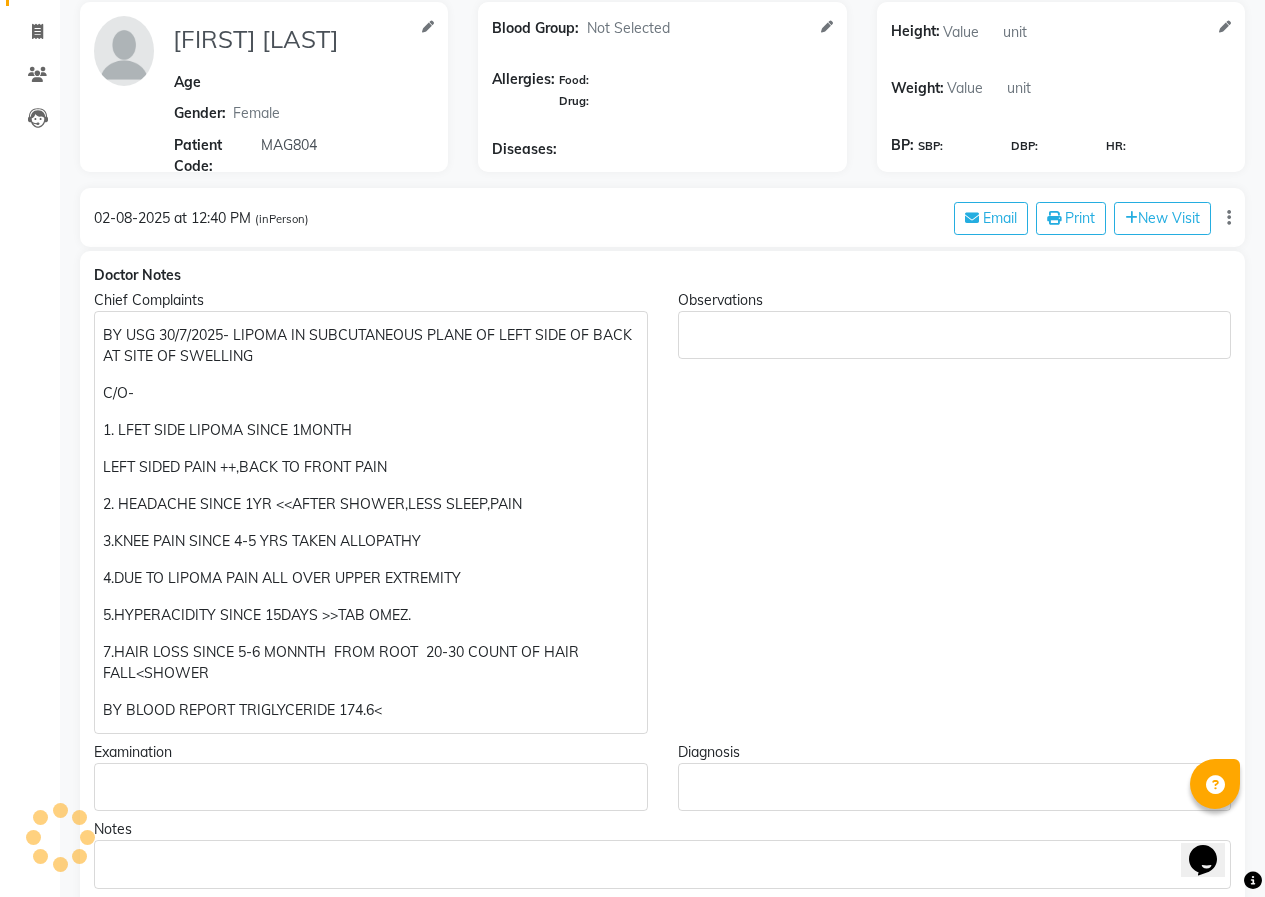 scroll, scrollTop: 0, scrollLeft: 0, axis: both 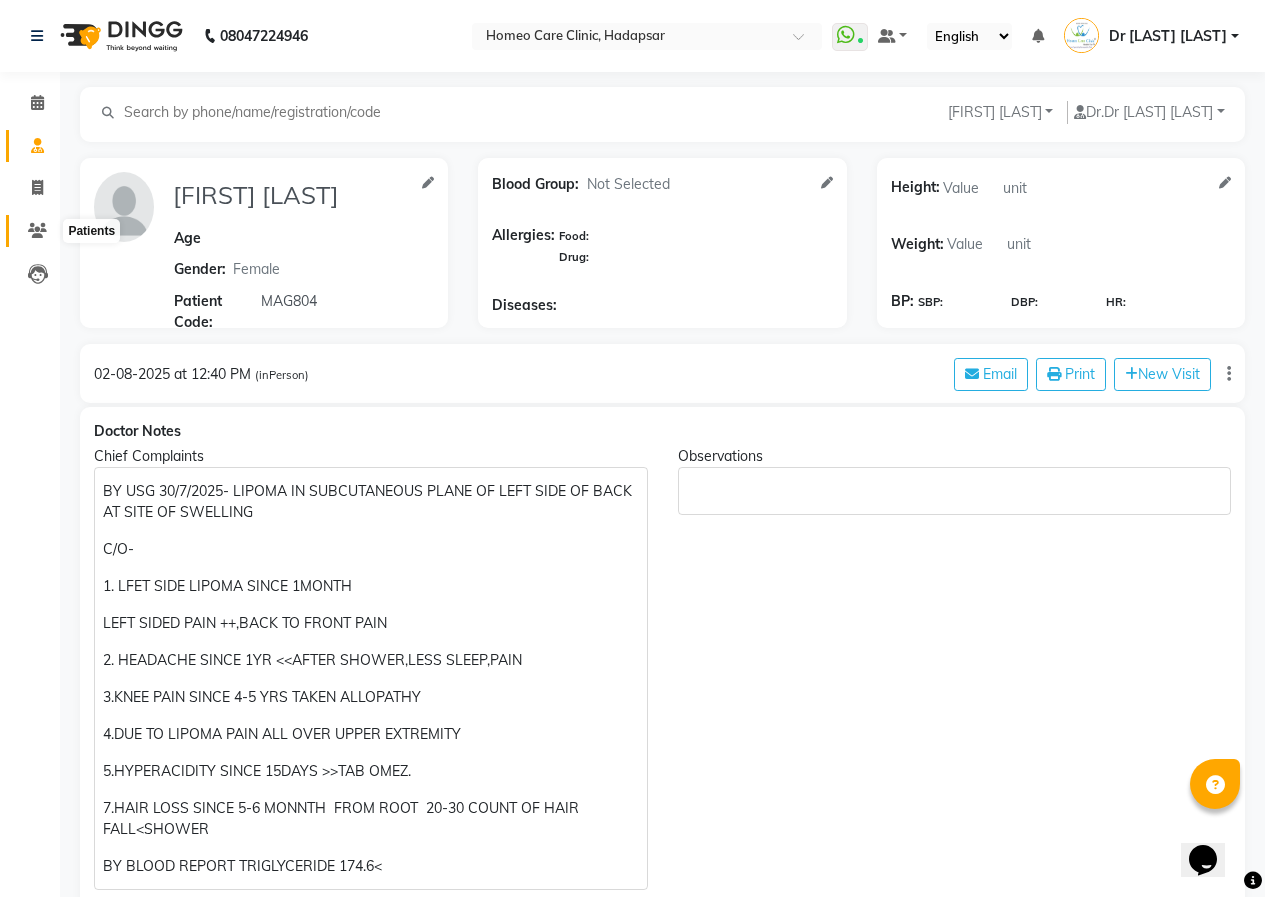 click 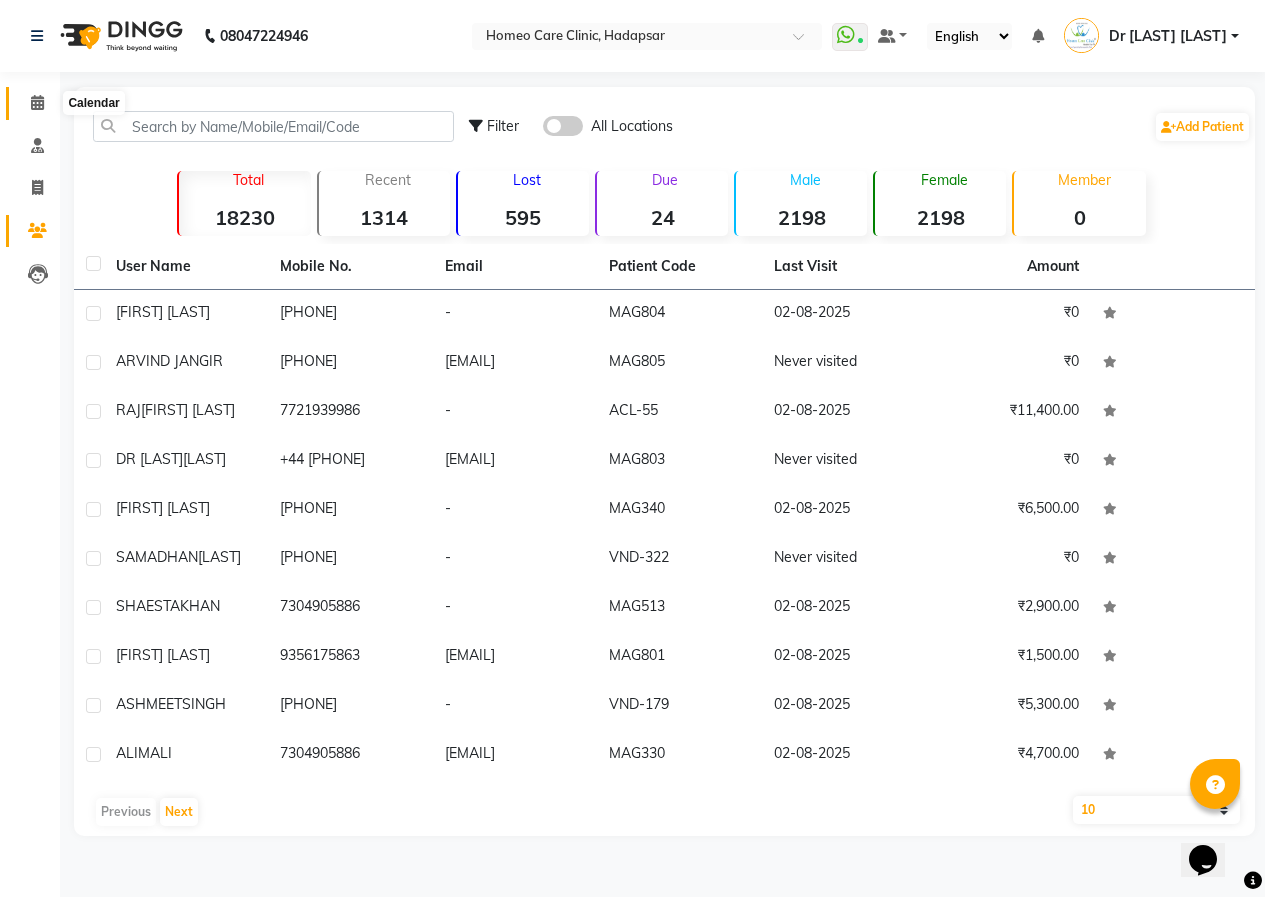 click 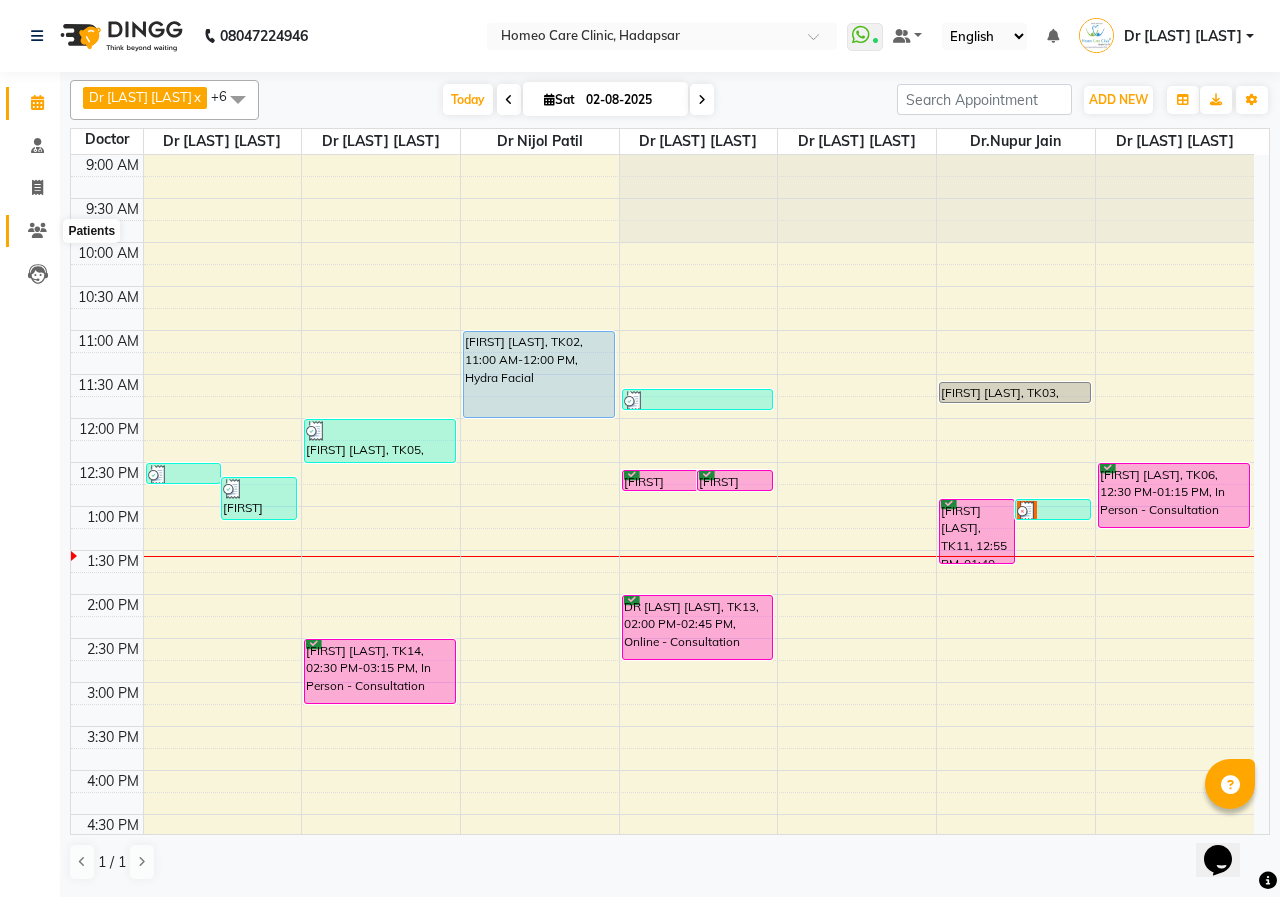 click 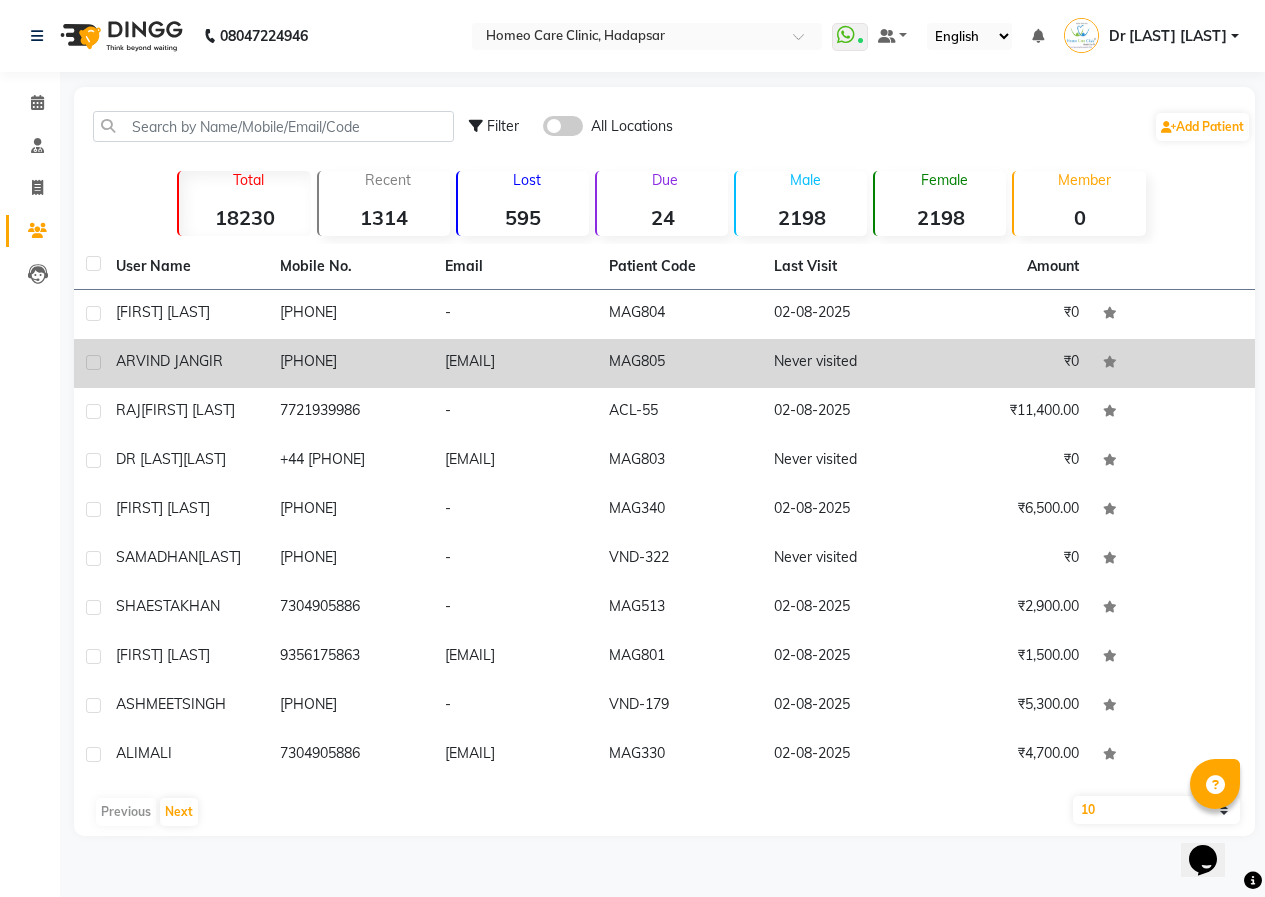 click on "ARVIND JANGIR" 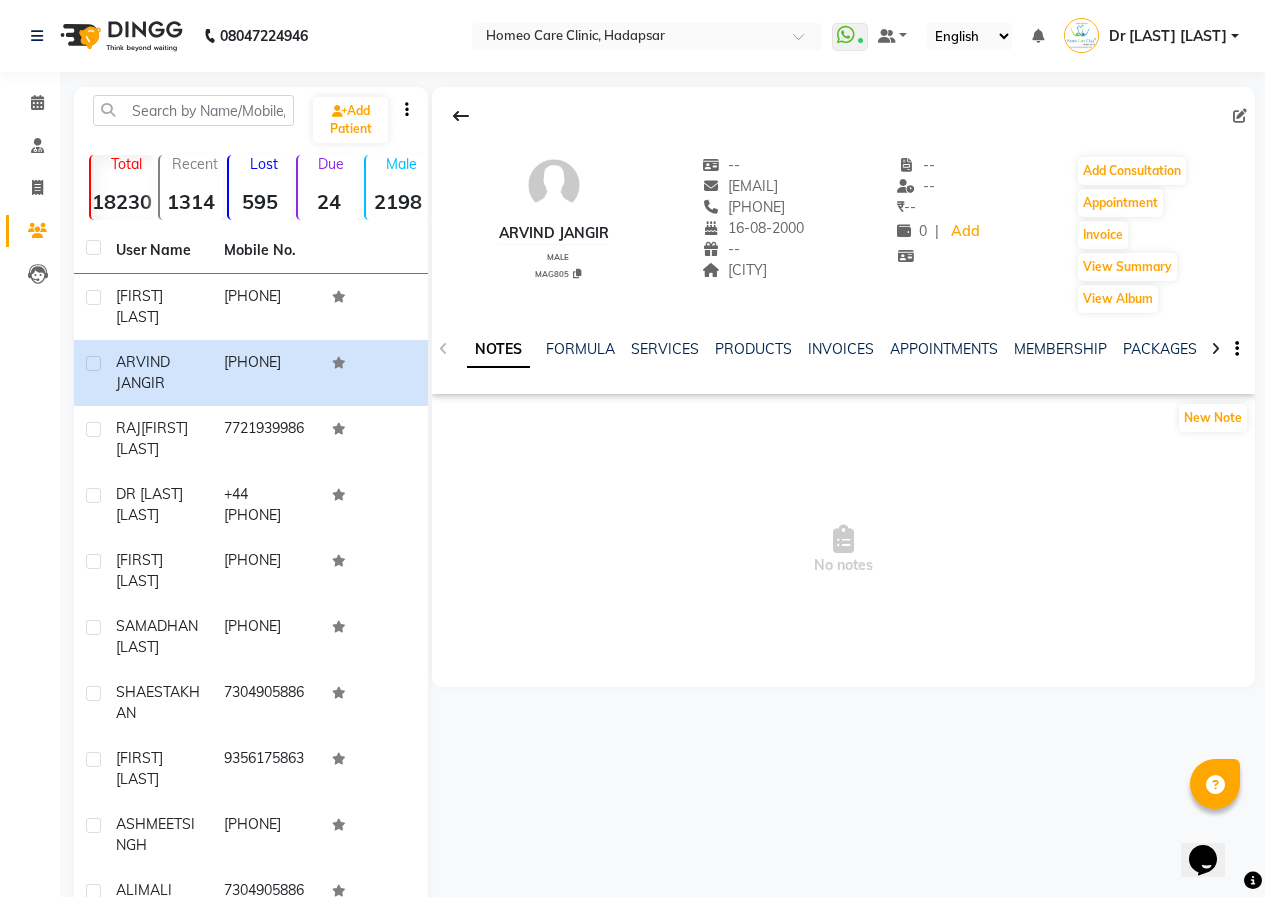 click 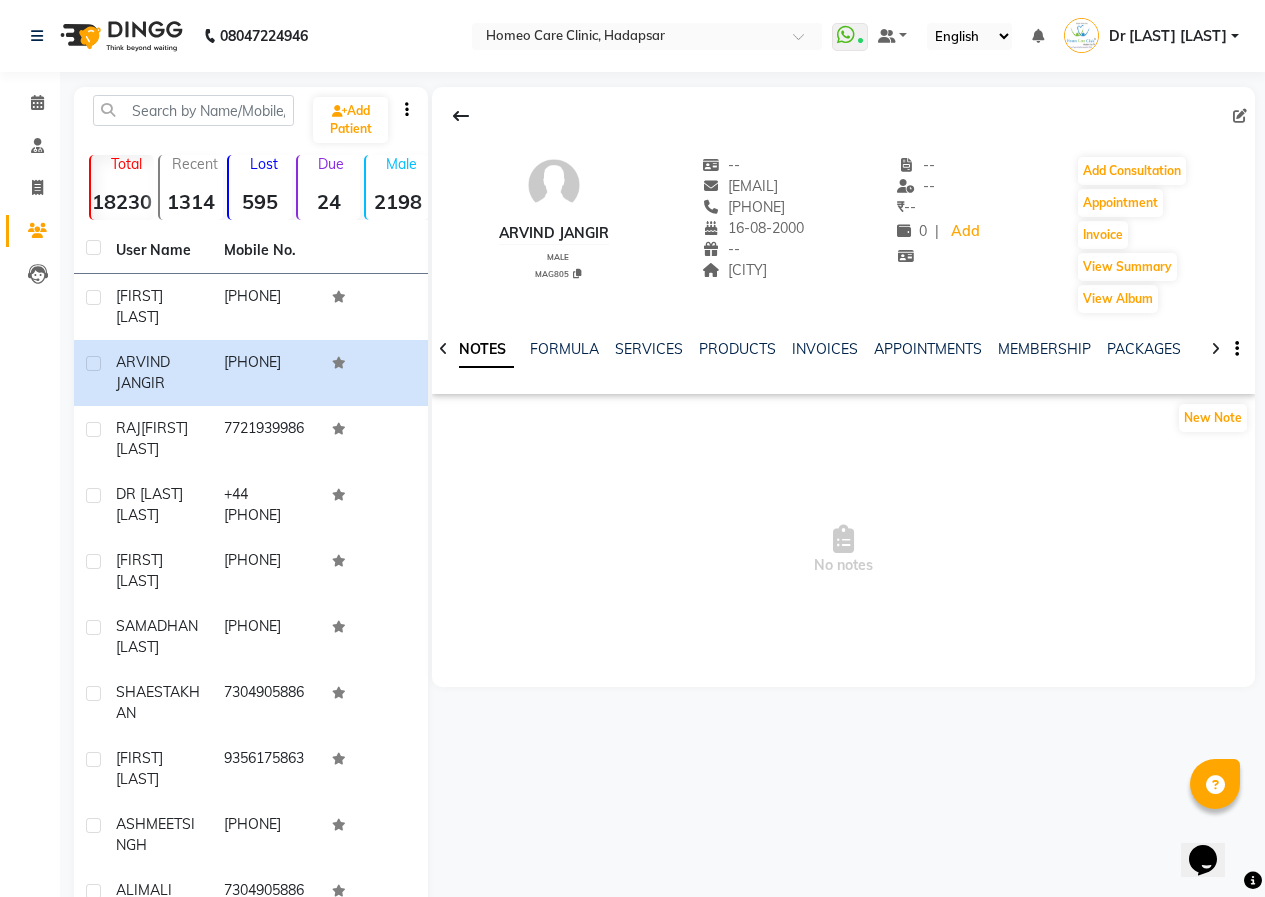 click 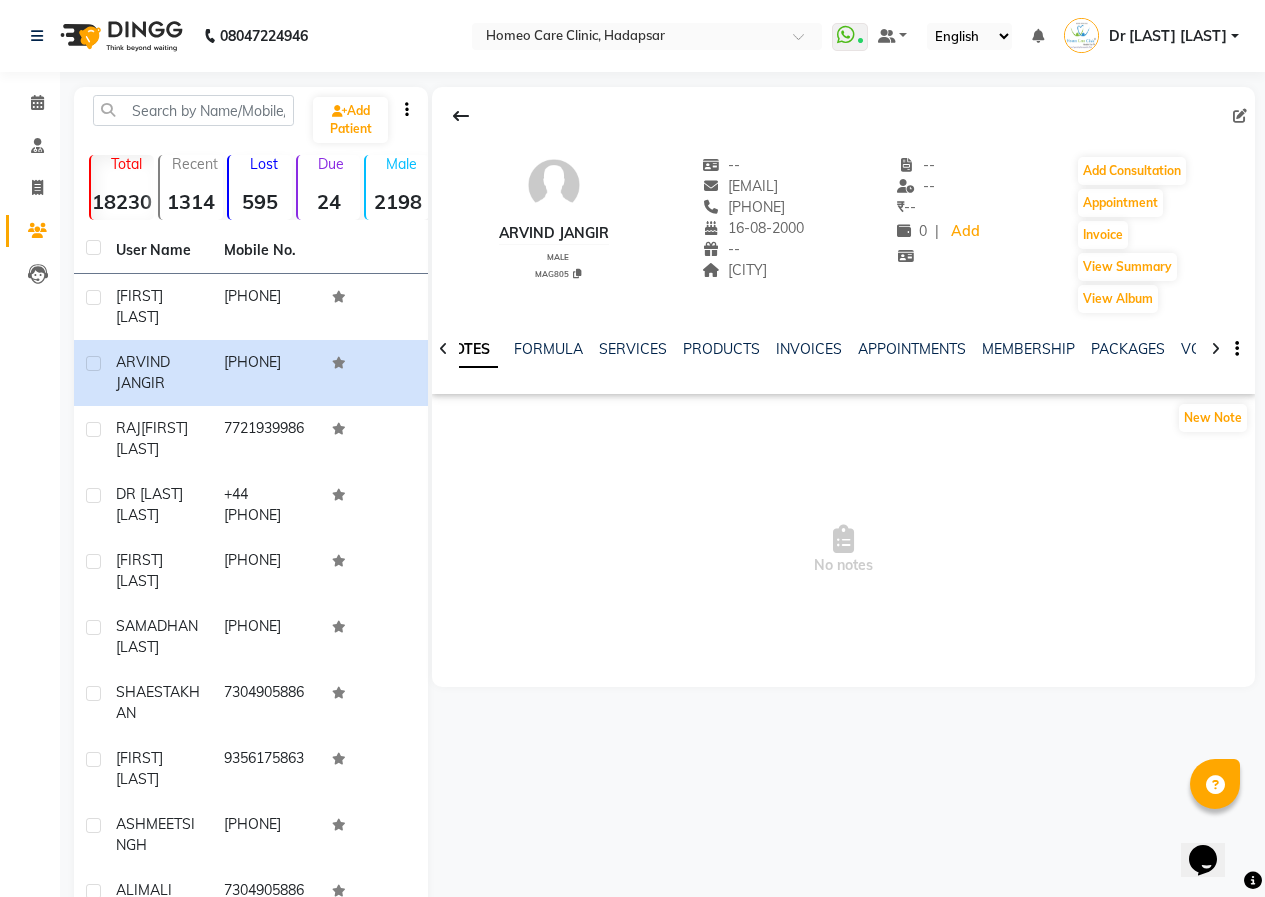 click 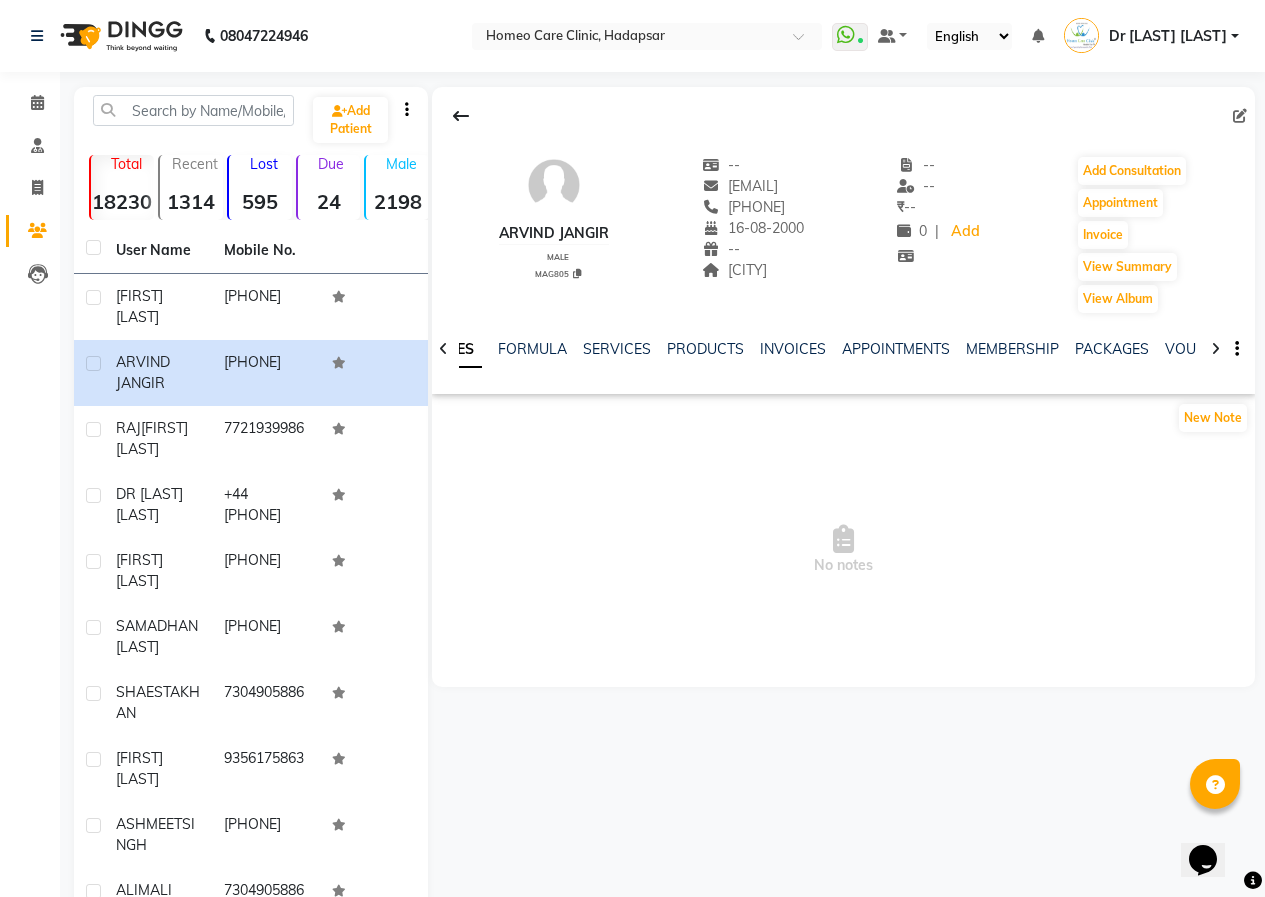click 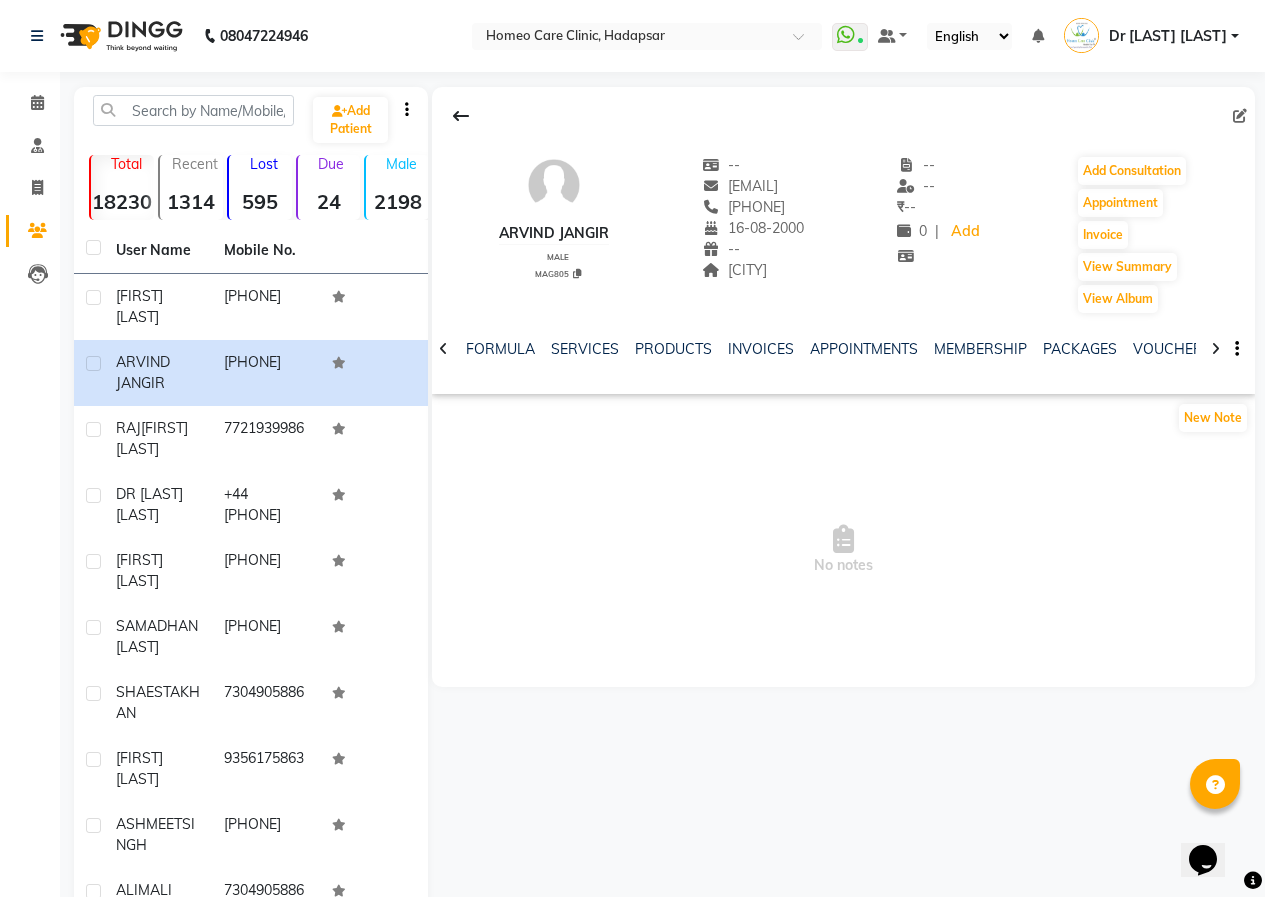click 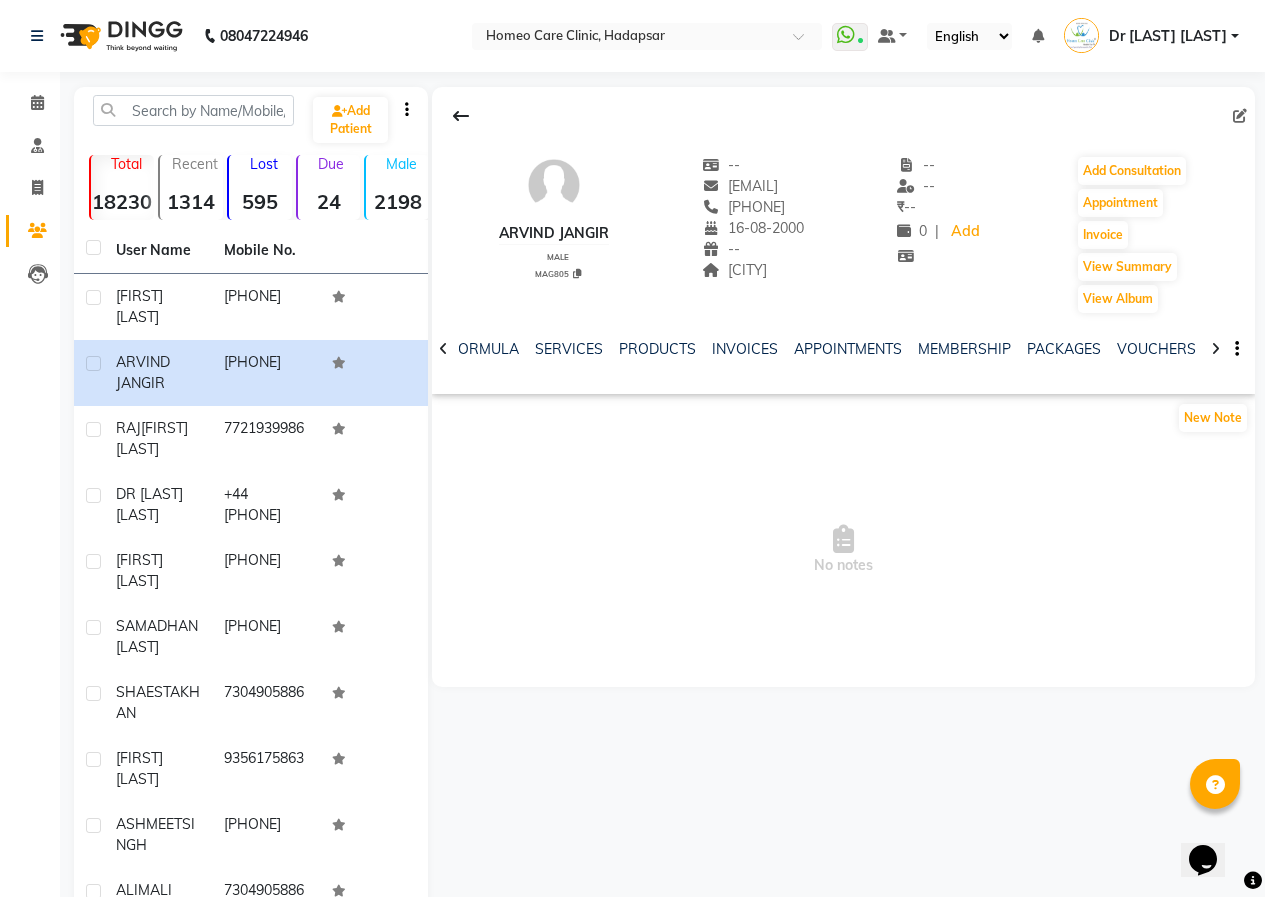 click 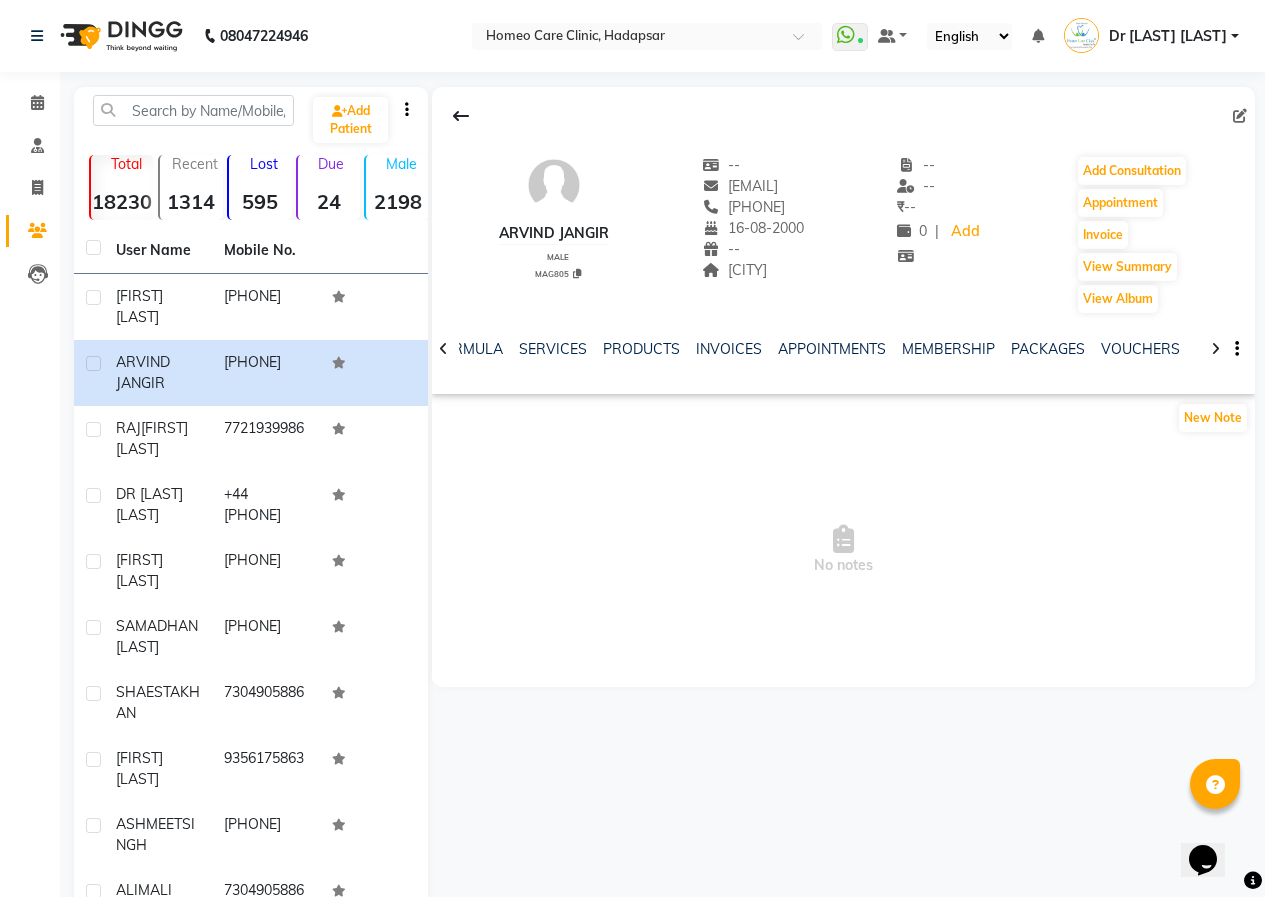 click 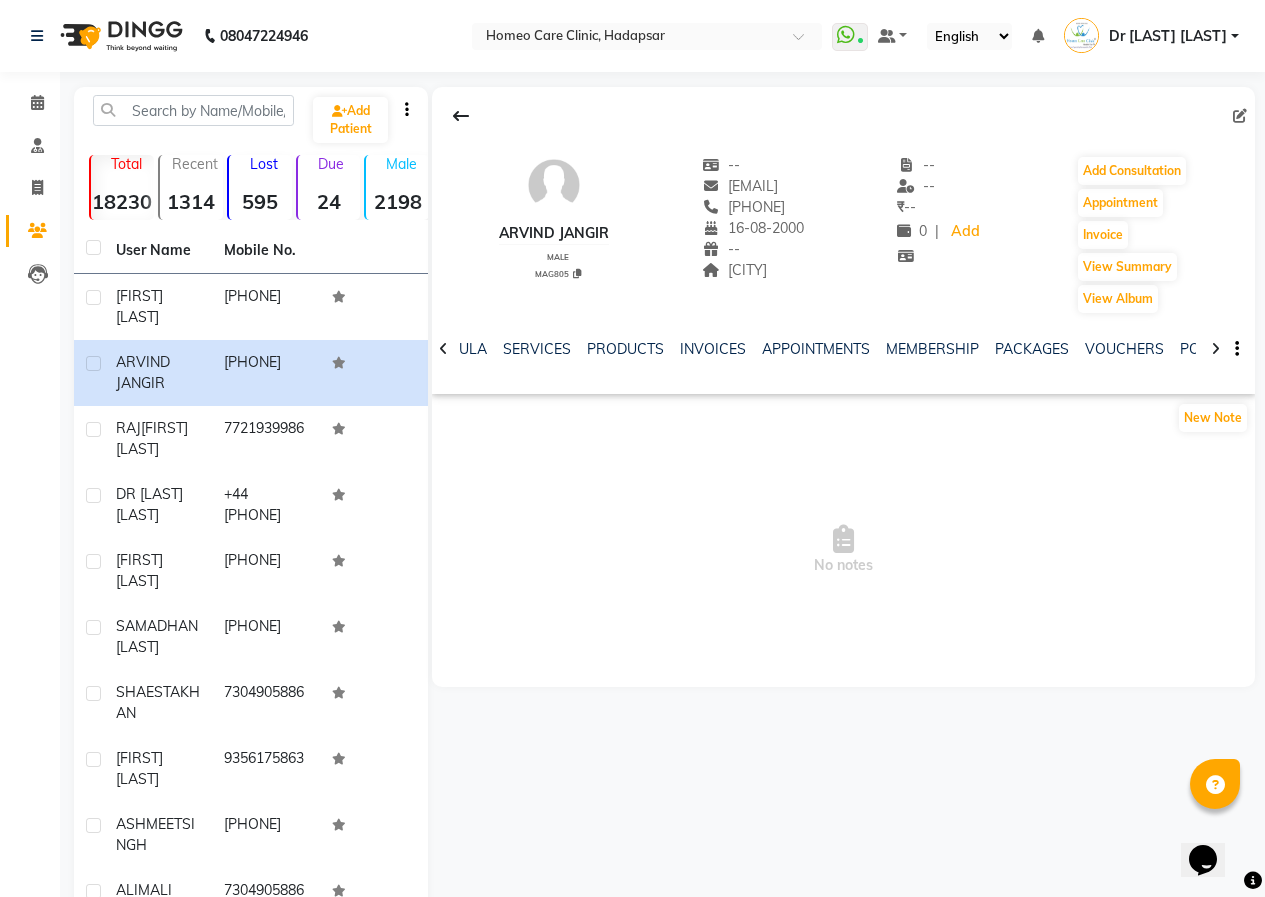 click 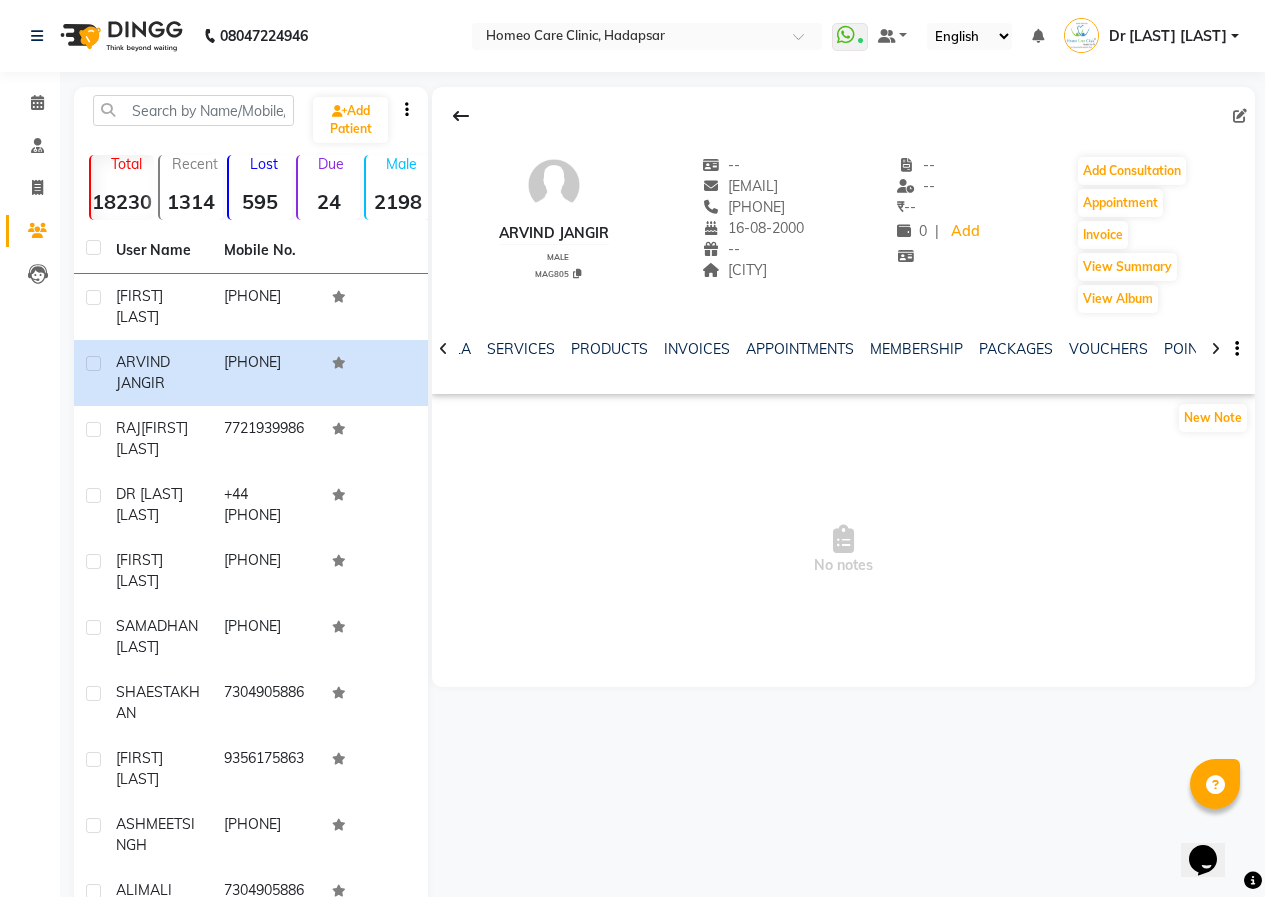 click 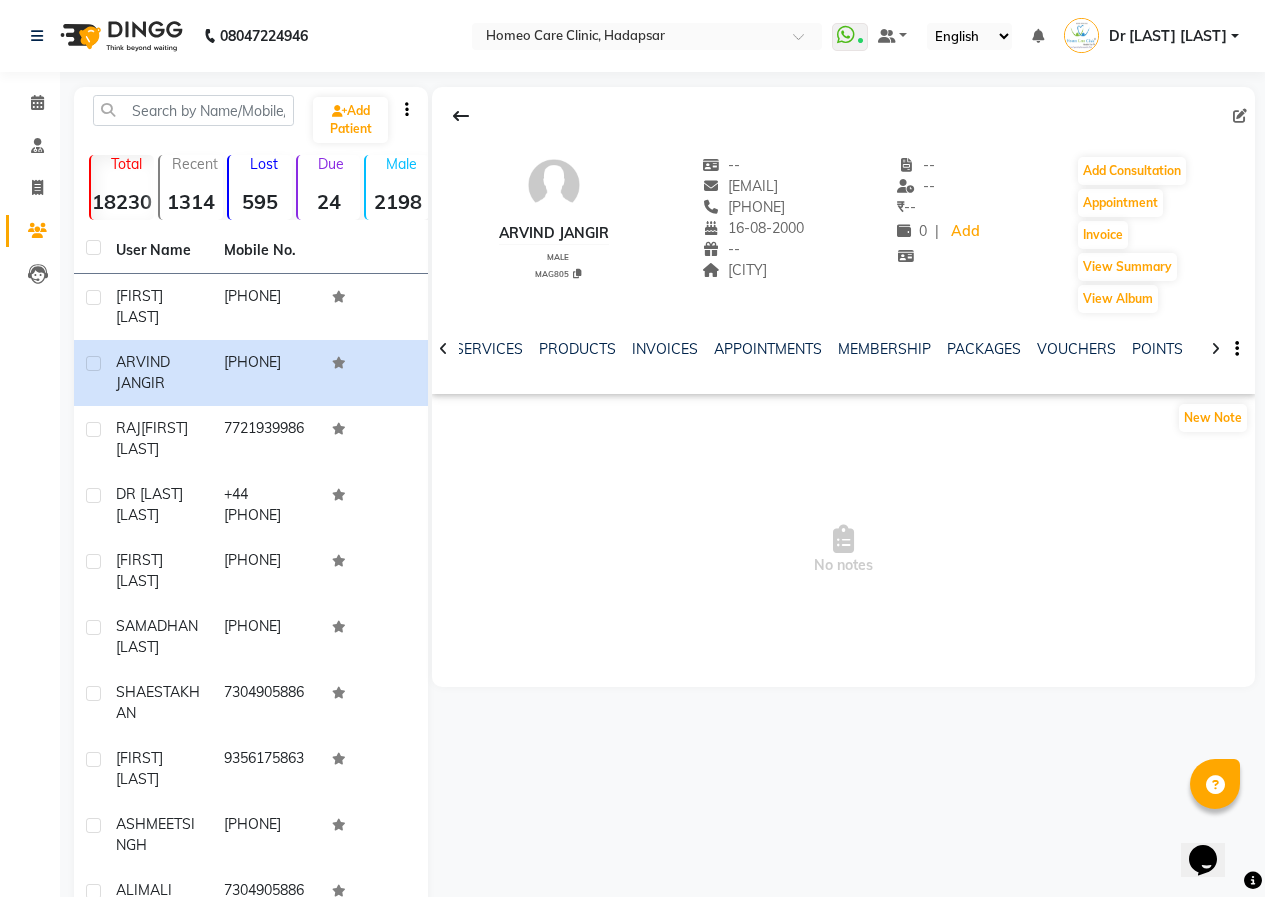 click 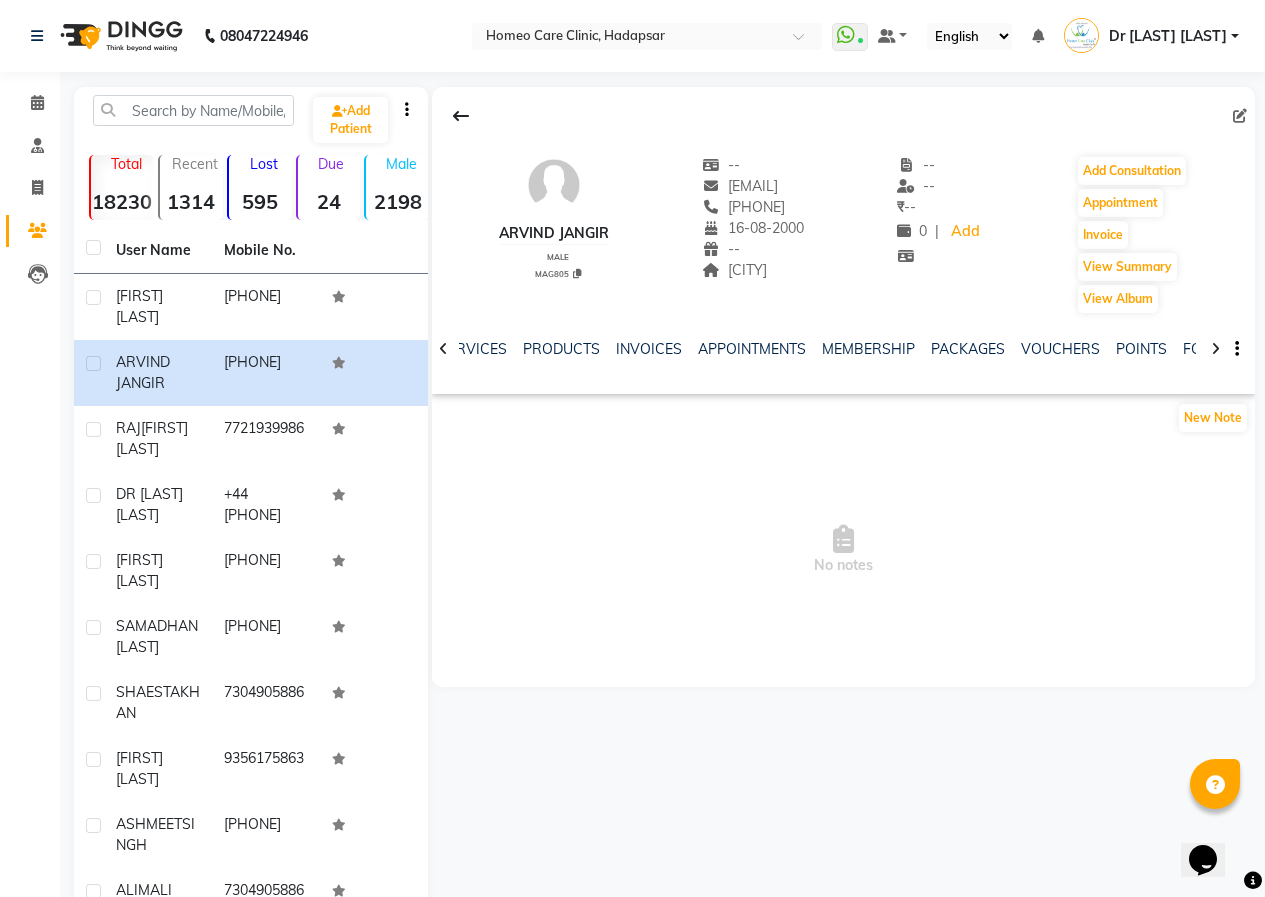 click 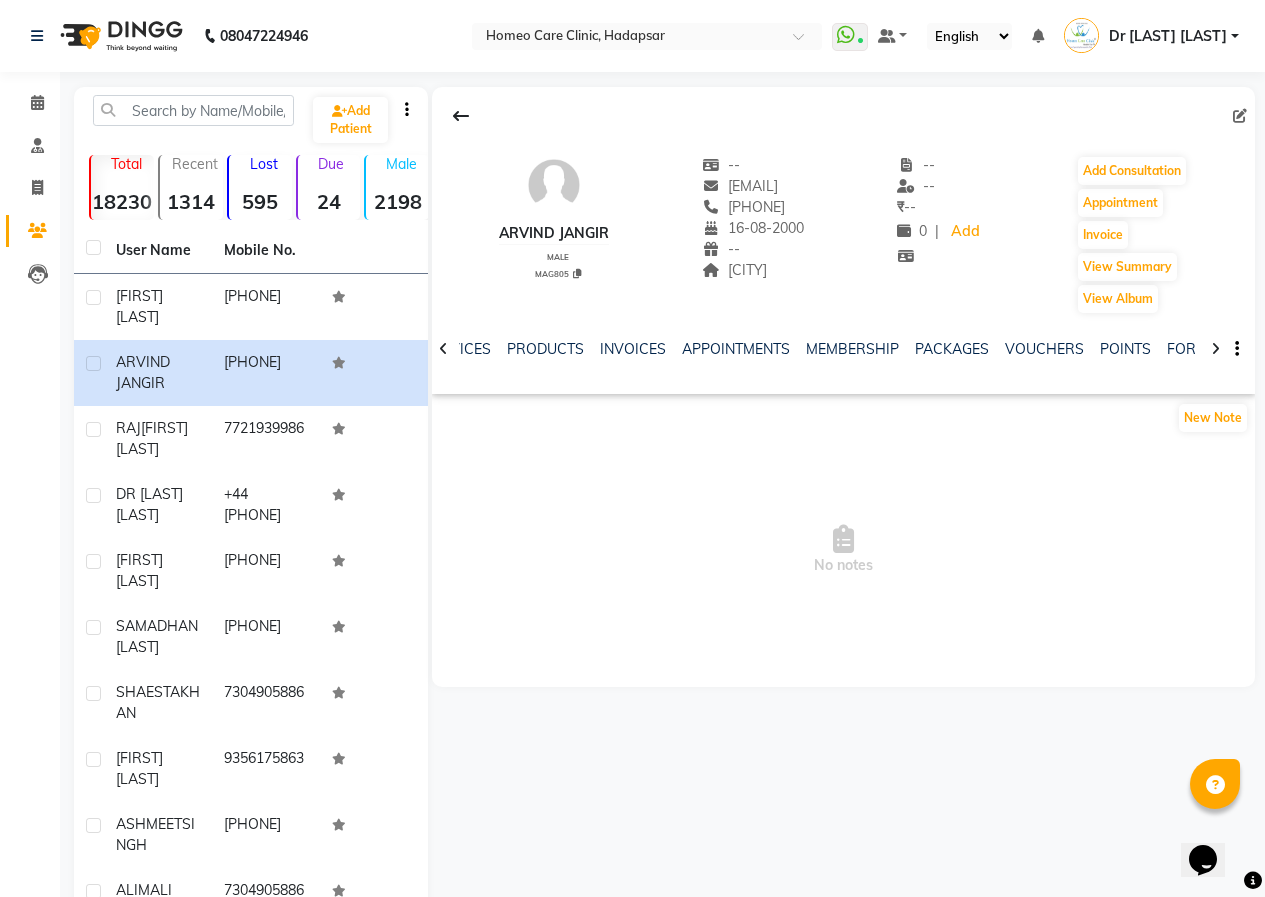 click 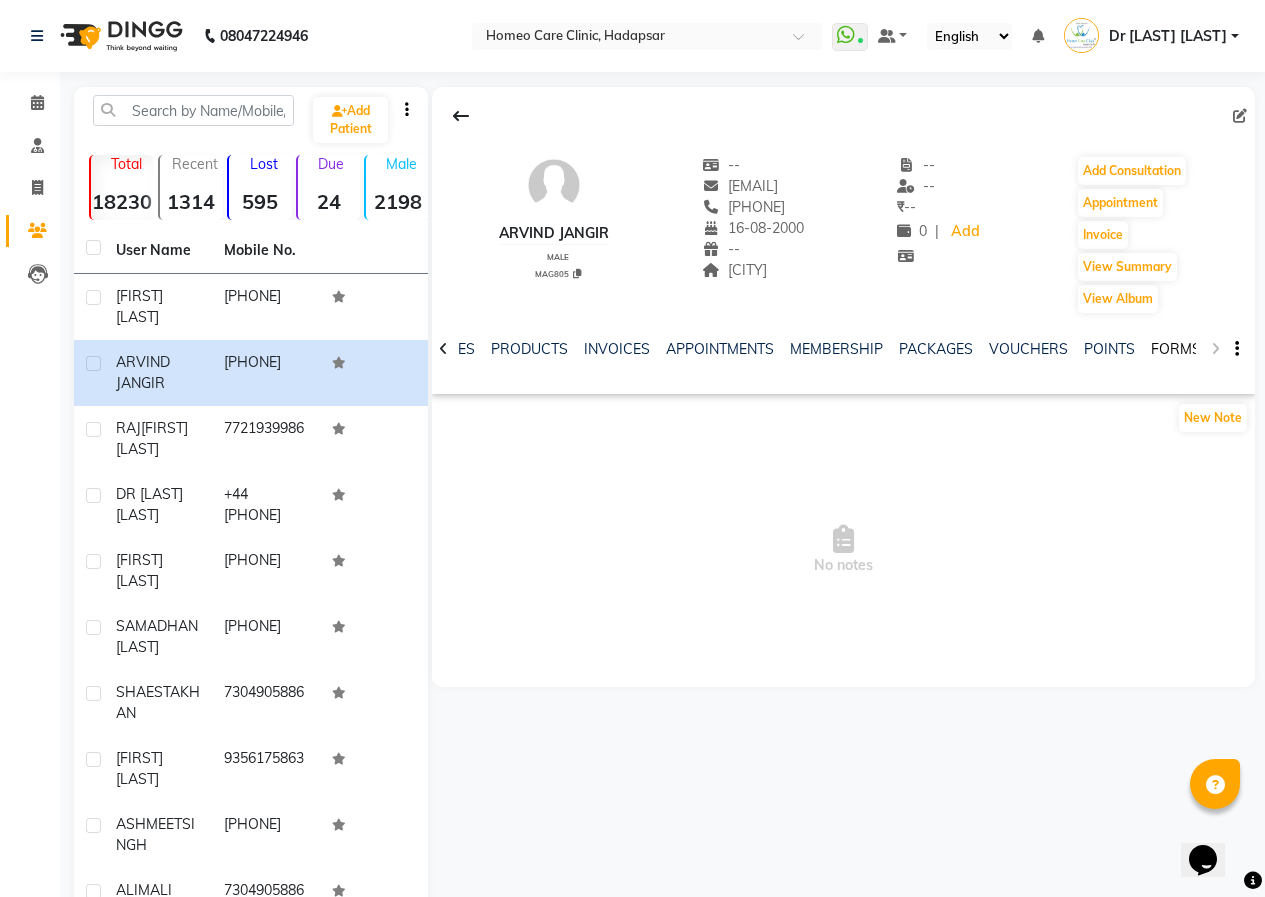 click on "FORMS" 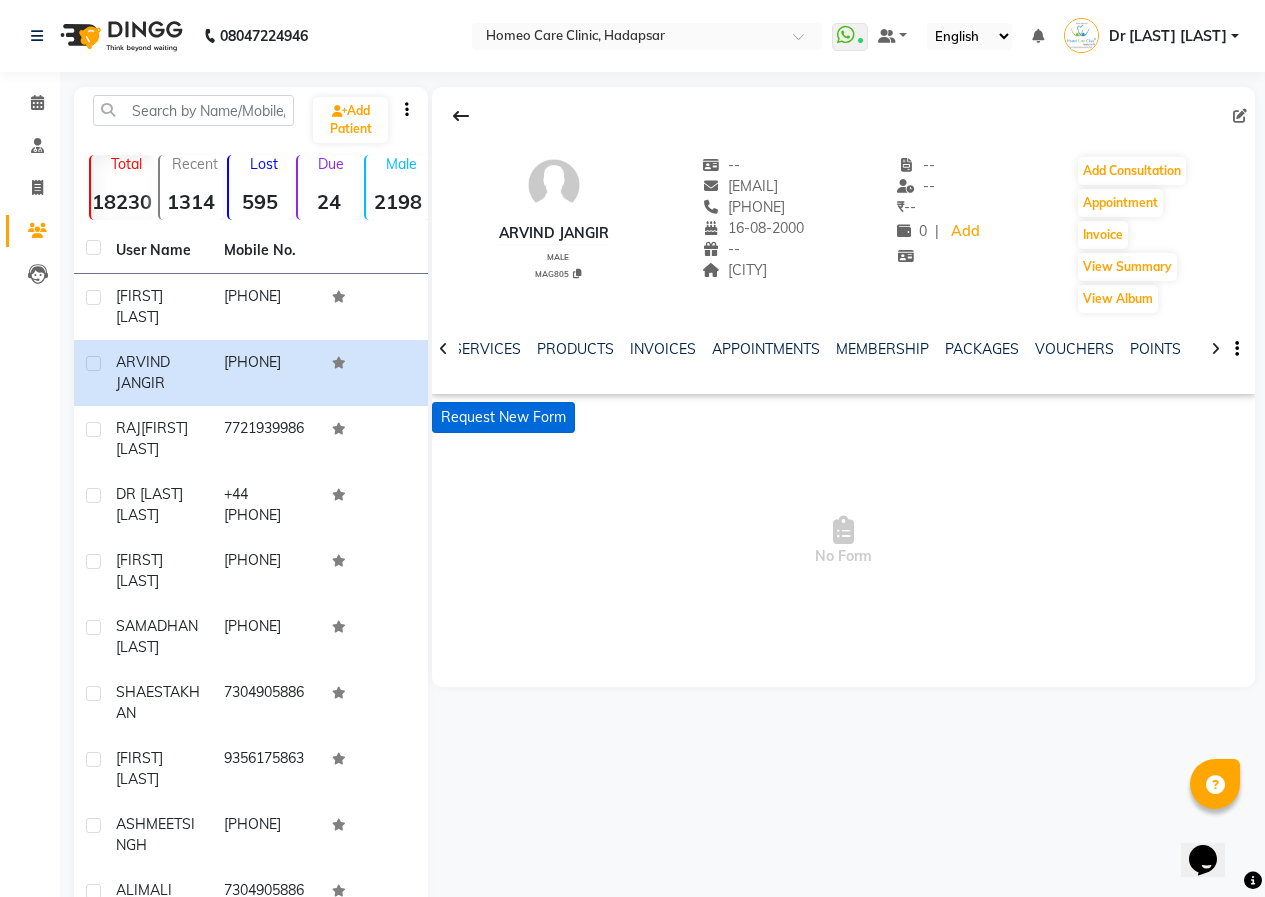 click on "Request New Form" 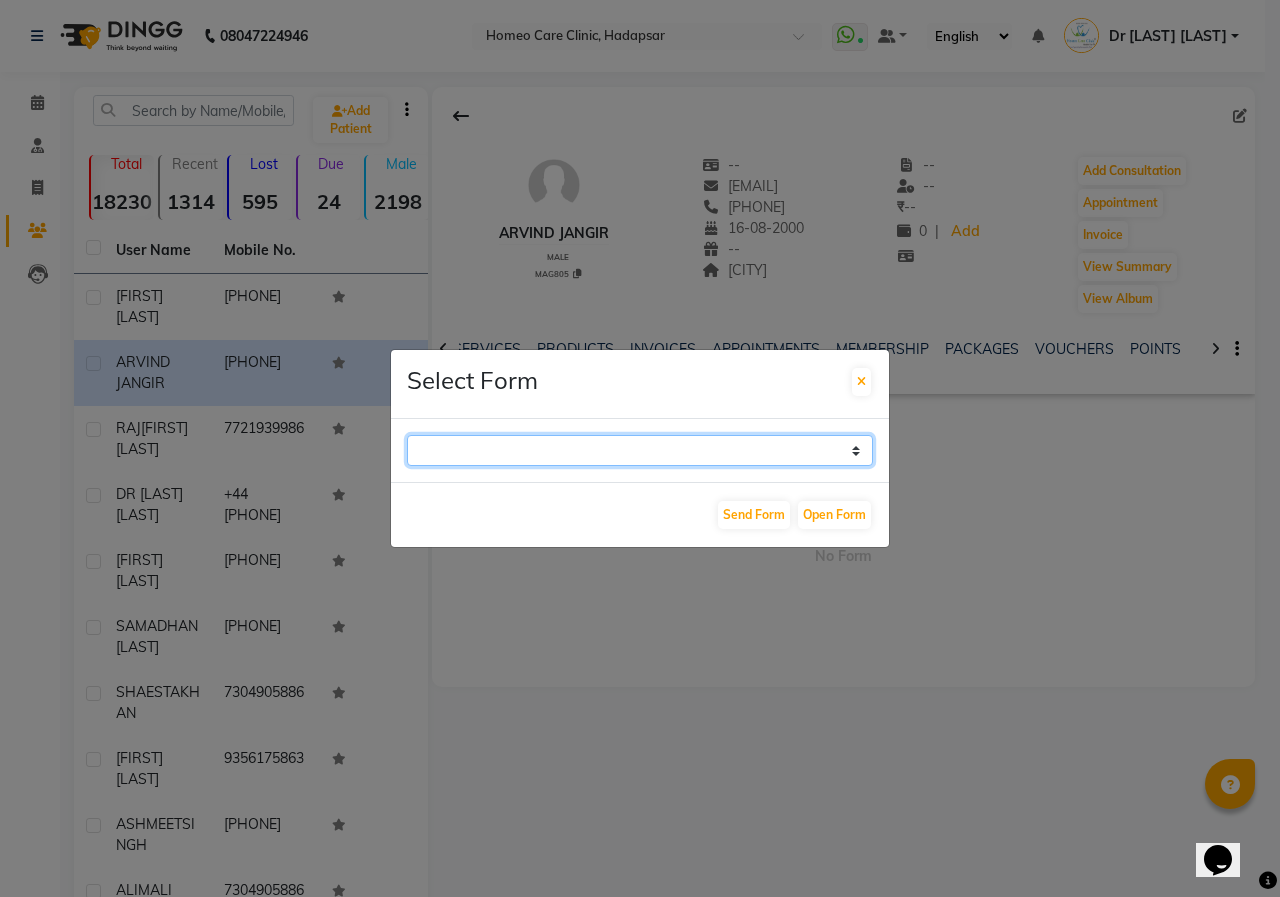 click on "Case Taking Form" 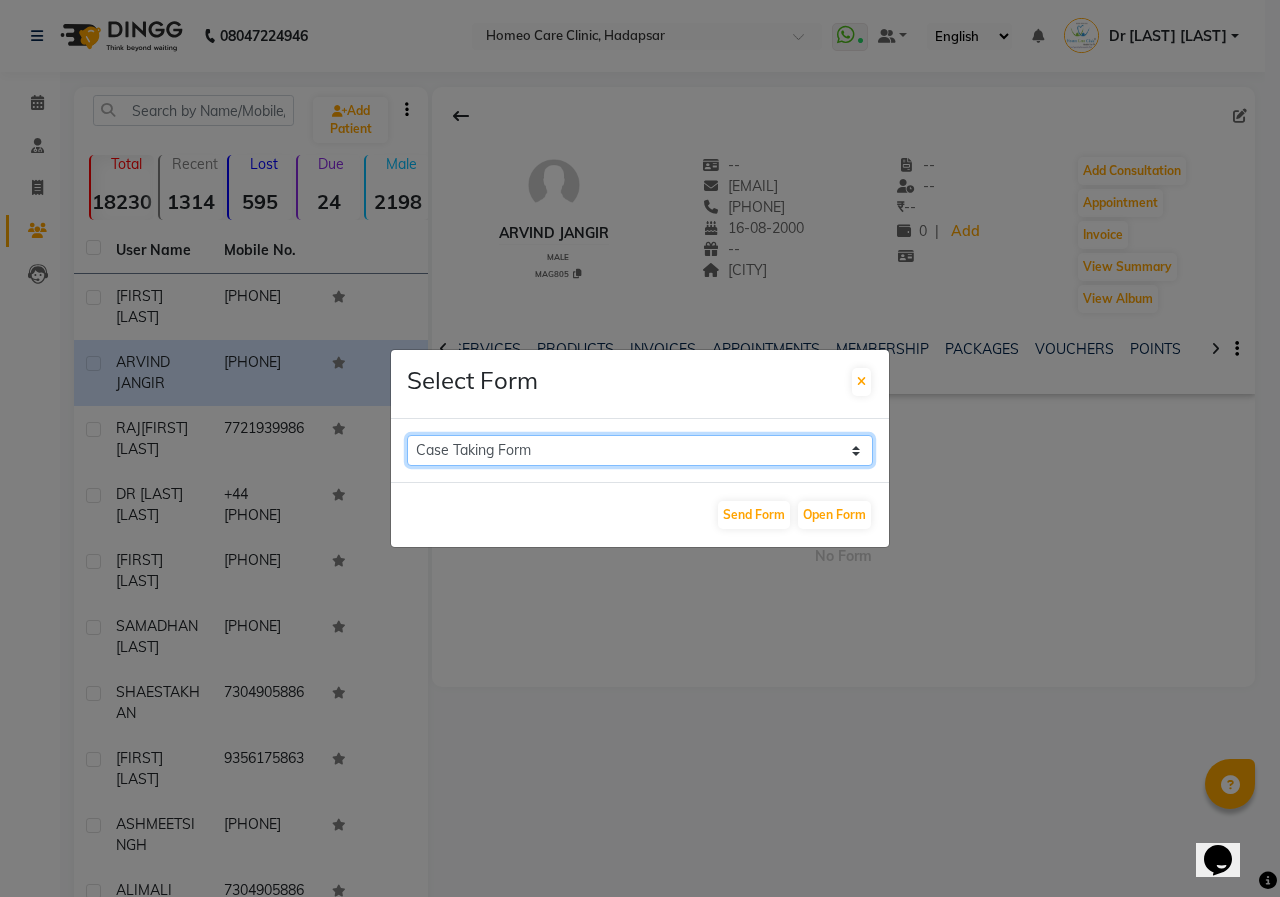 click on "Case Taking Form" 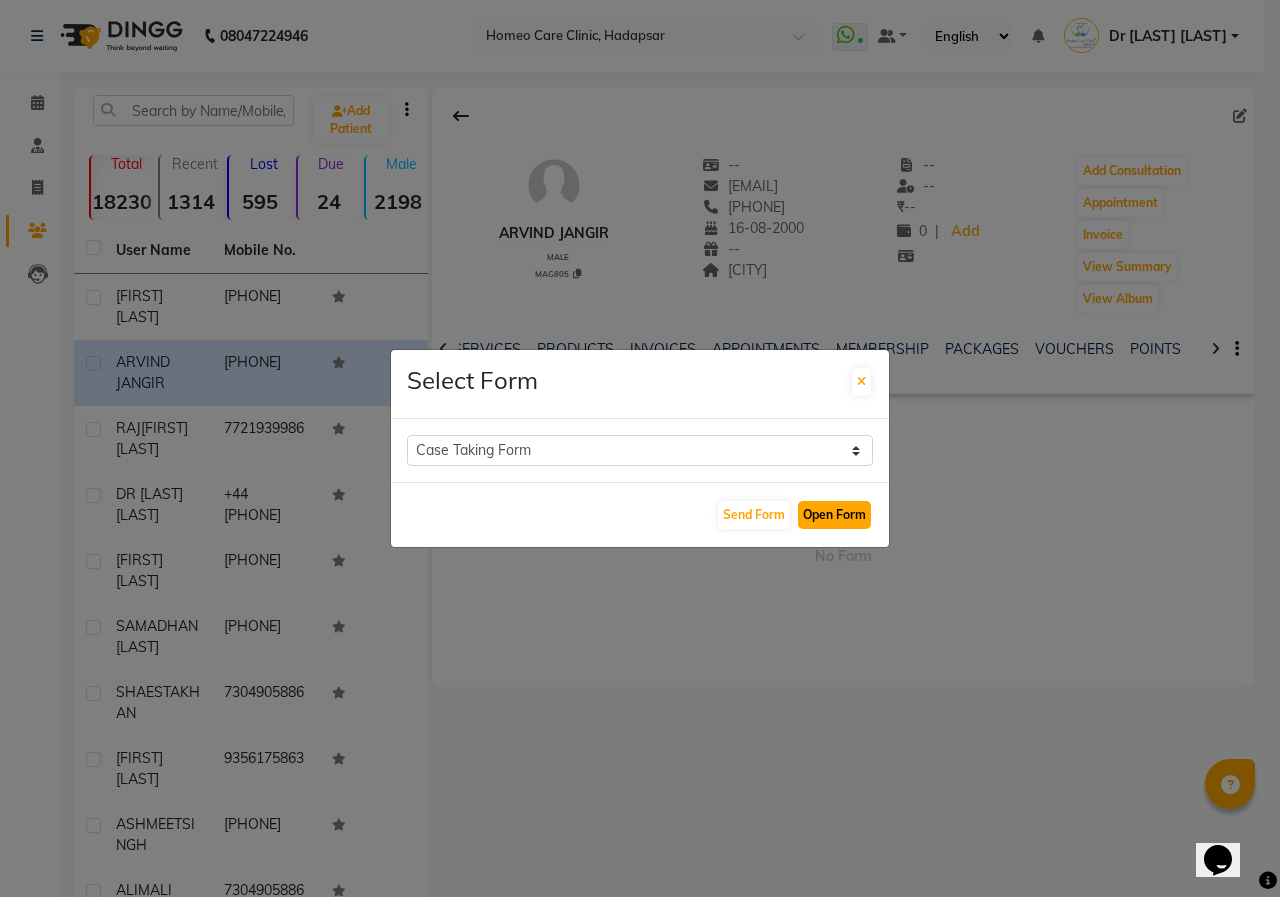 click on "Open Form" 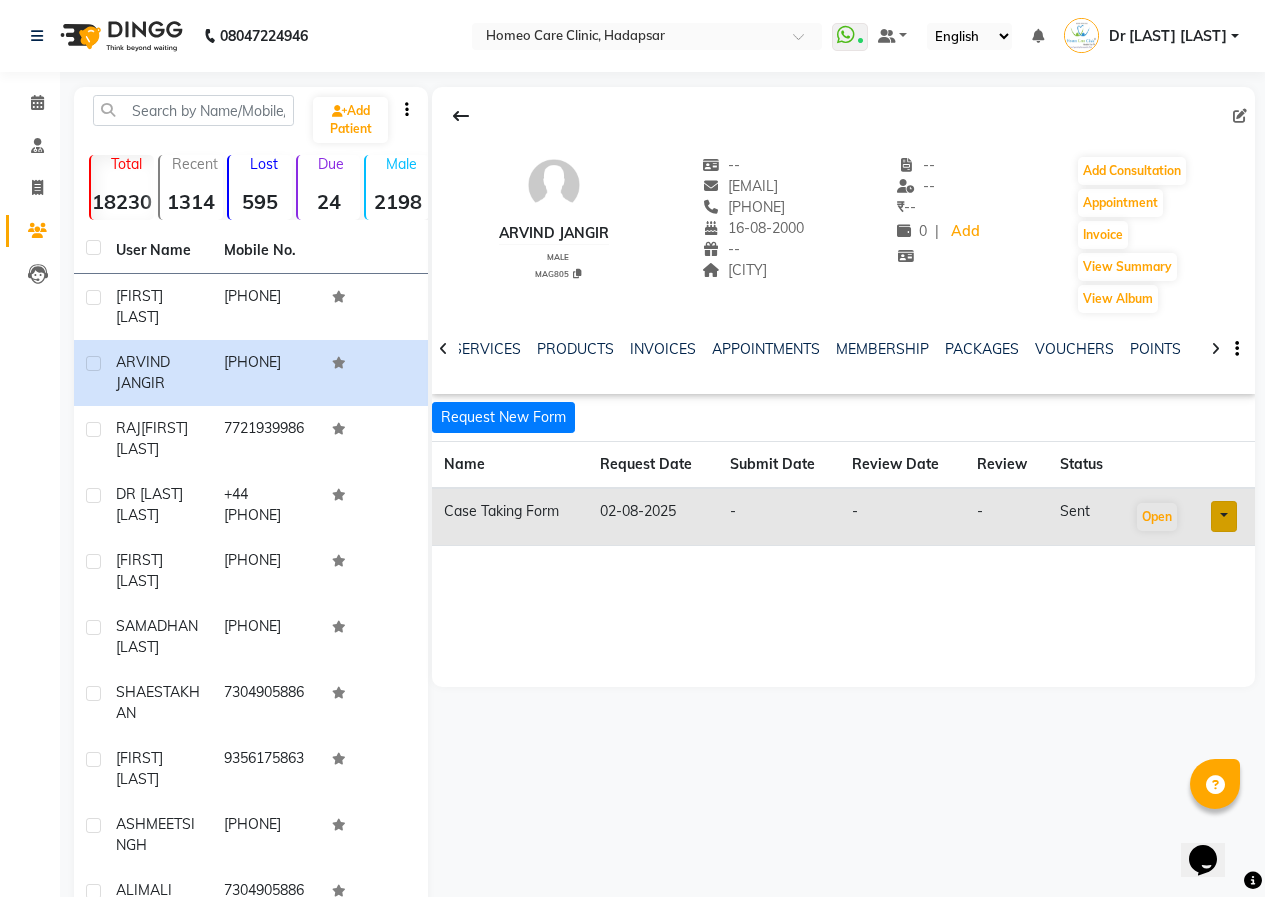 drag, startPoint x: 483, startPoint y: 233, endPoint x: 600, endPoint y: 240, distance: 117.20921 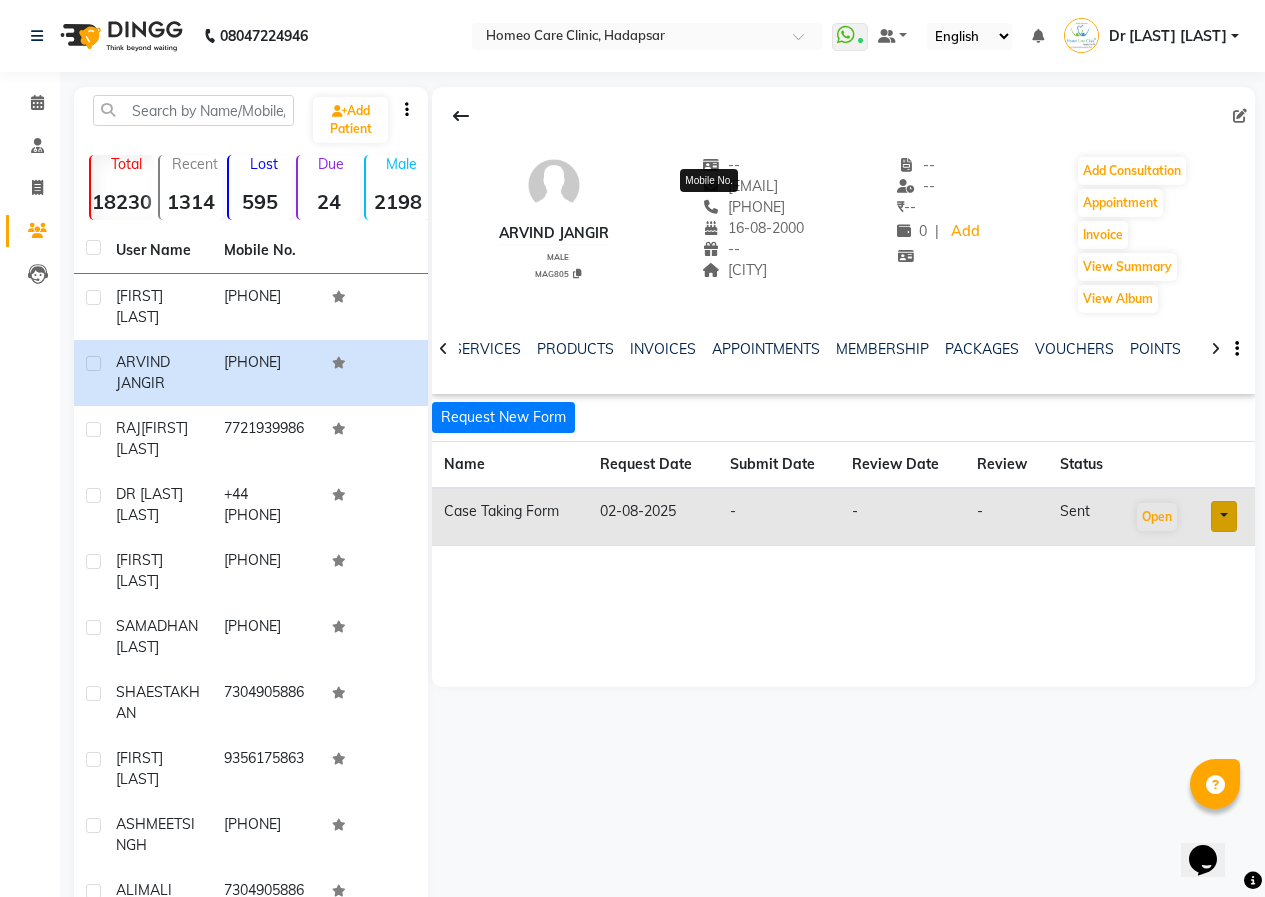drag, startPoint x: 685, startPoint y: 205, endPoint x: 793, endPoint y: 203, distance: 108.01852 